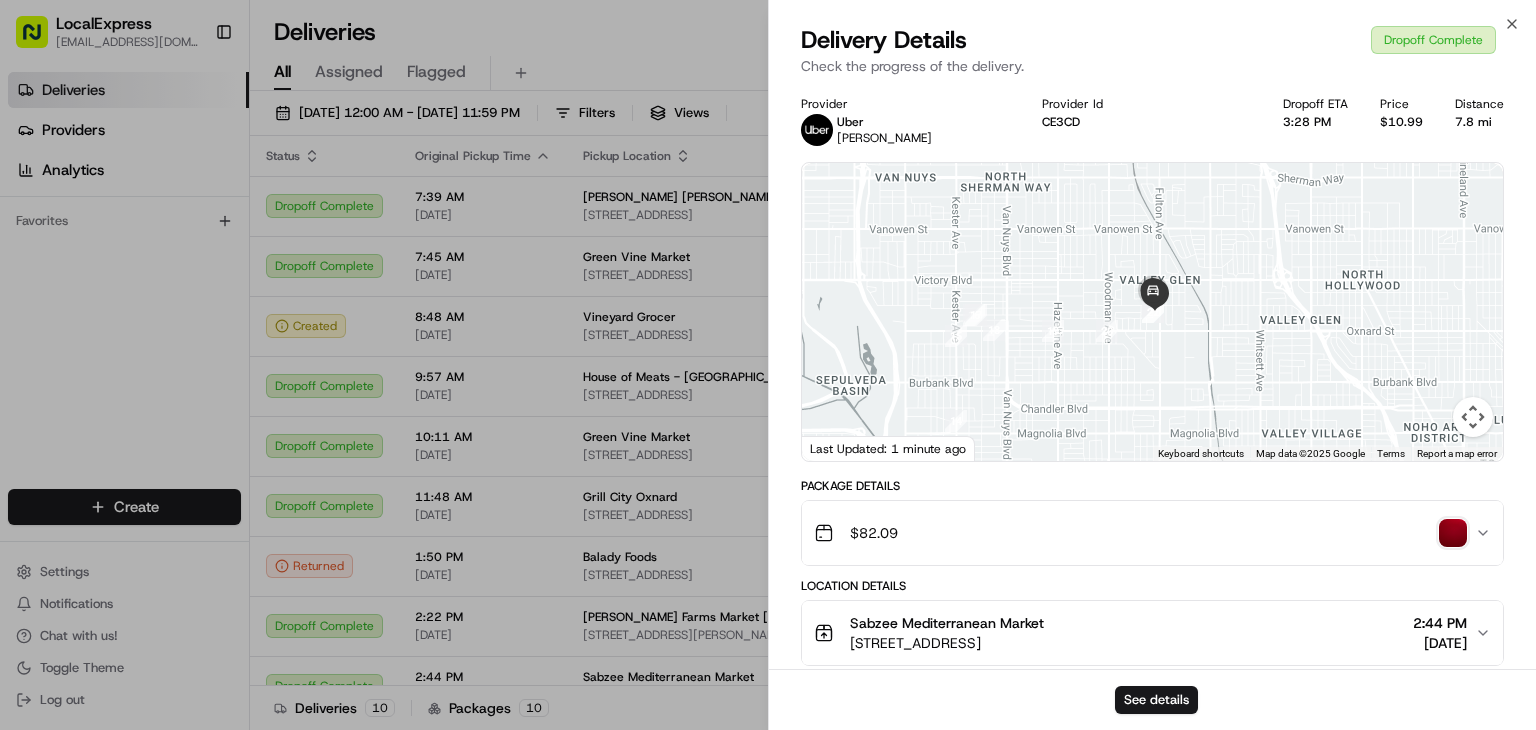 scroll, scrollTop: 0, scrollLeft: 0, axis: both 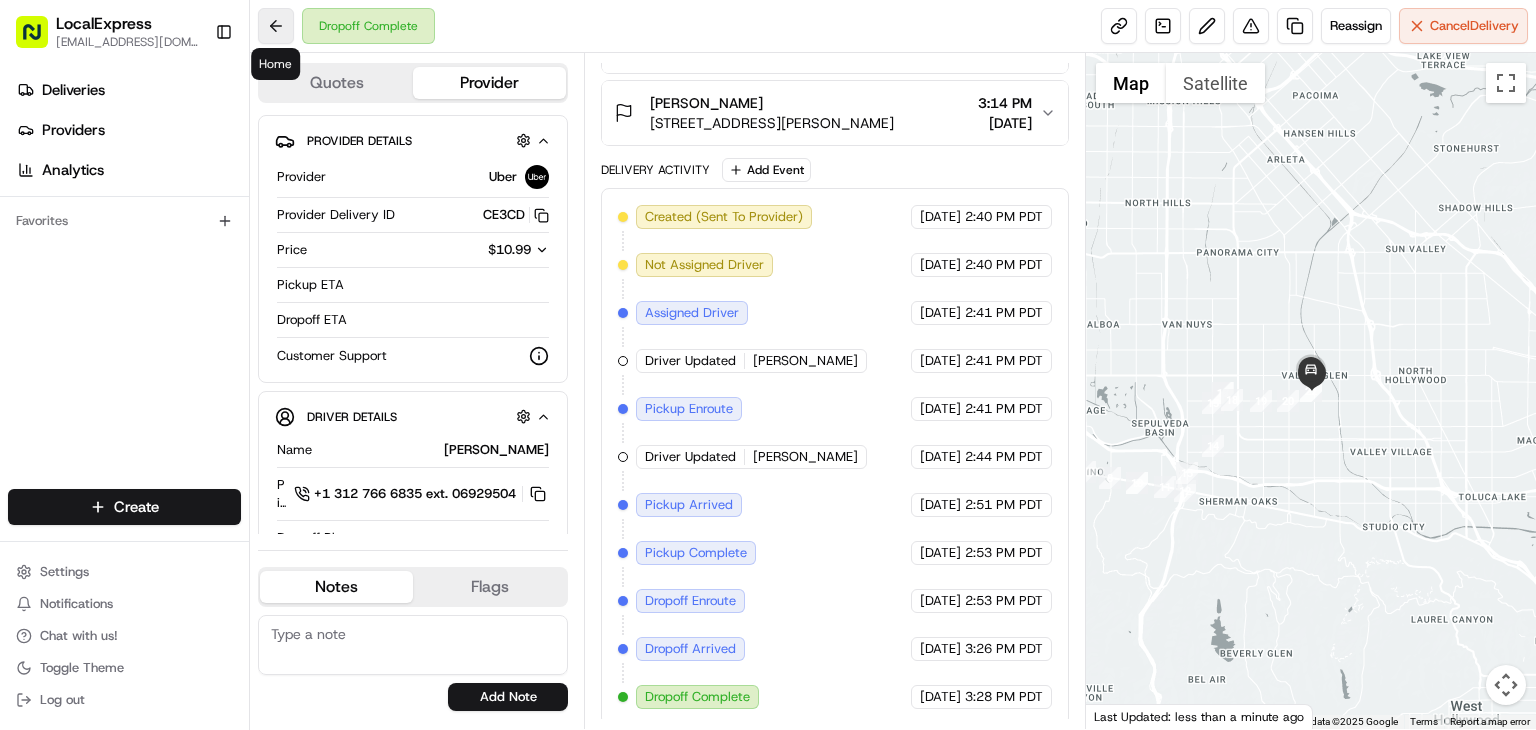 click at bounding box center [276, 26] 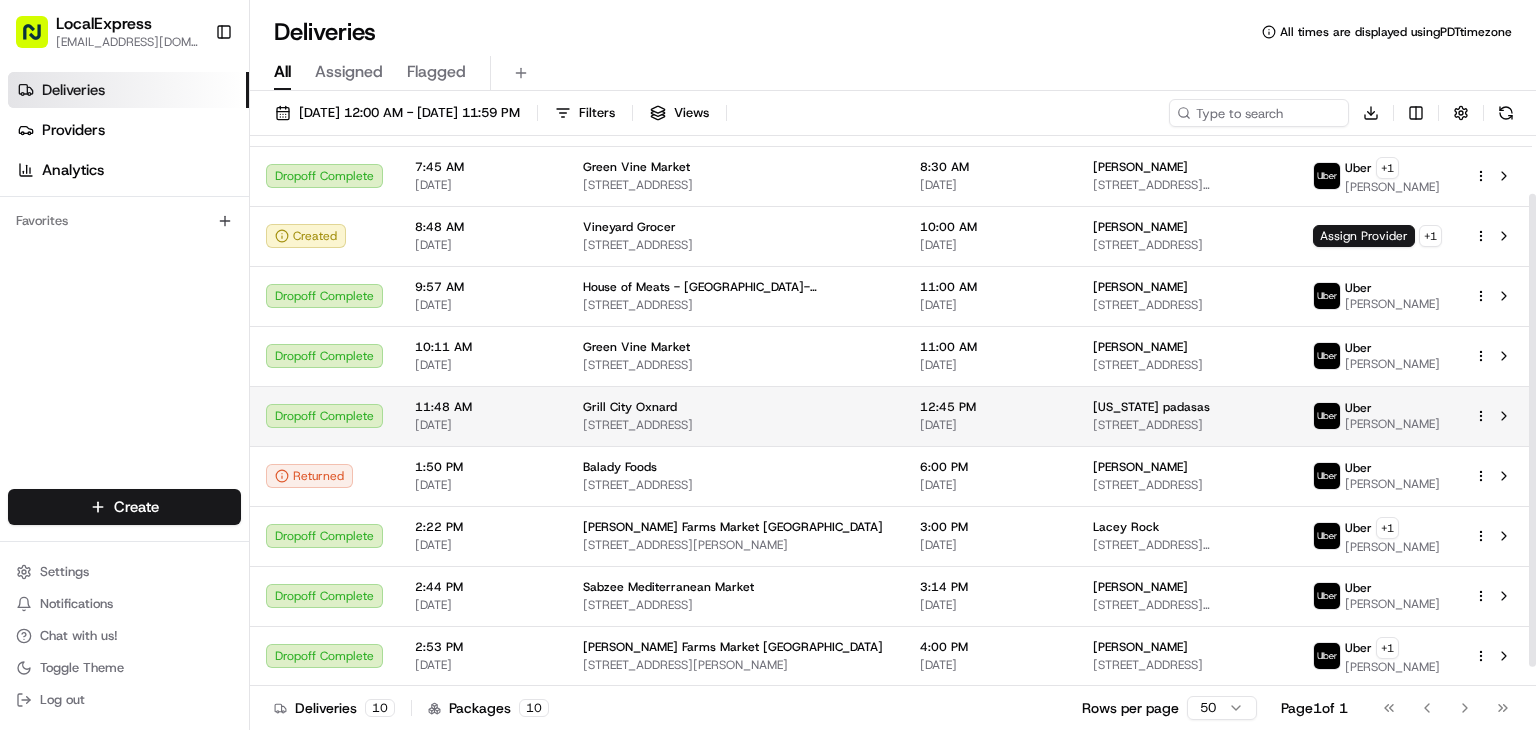 scroll, scrollTop: 0, scrollLeft: 0, axis: both 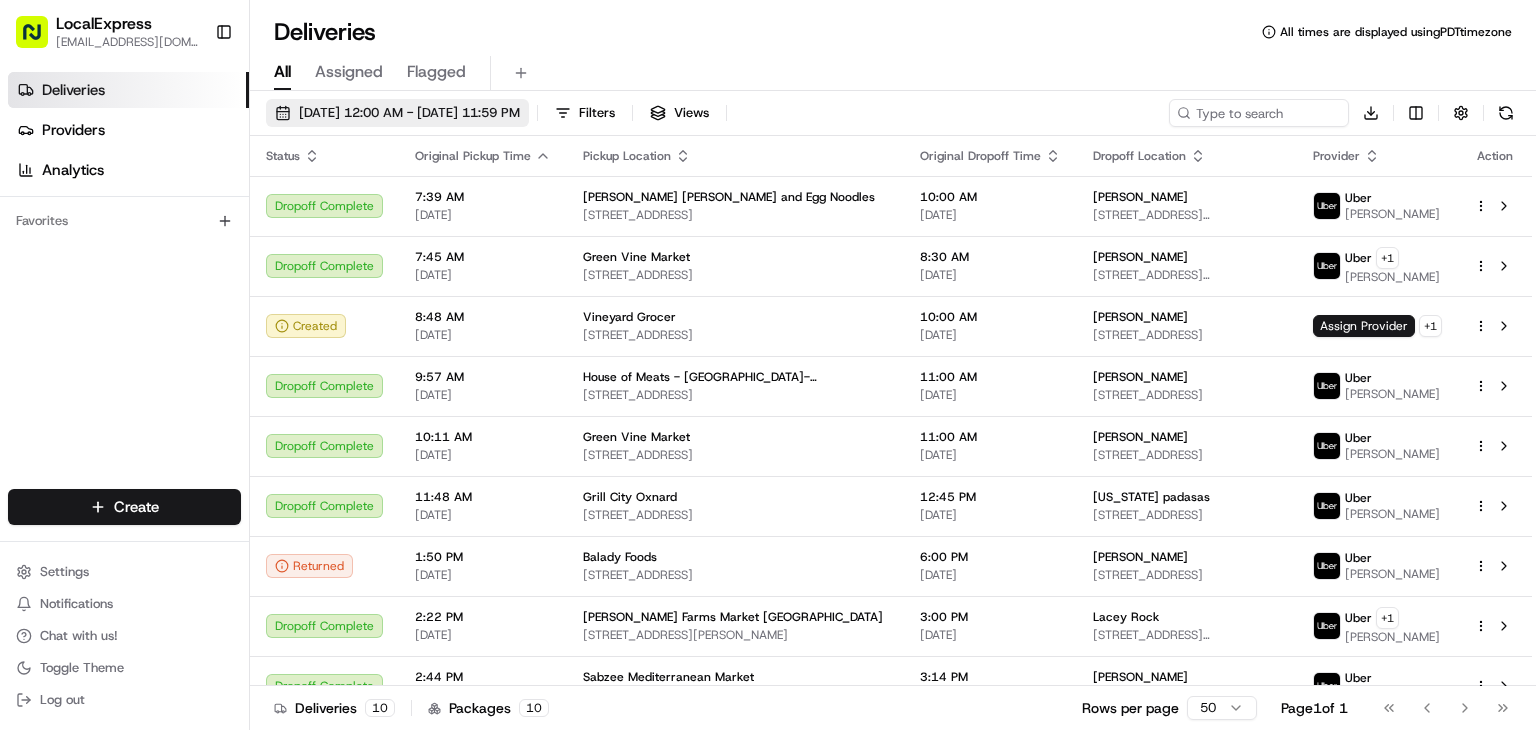 click on "07/17/2025 12:00 AM - 07/17/2025 11:59 PM" at bounding box center [409, 113] 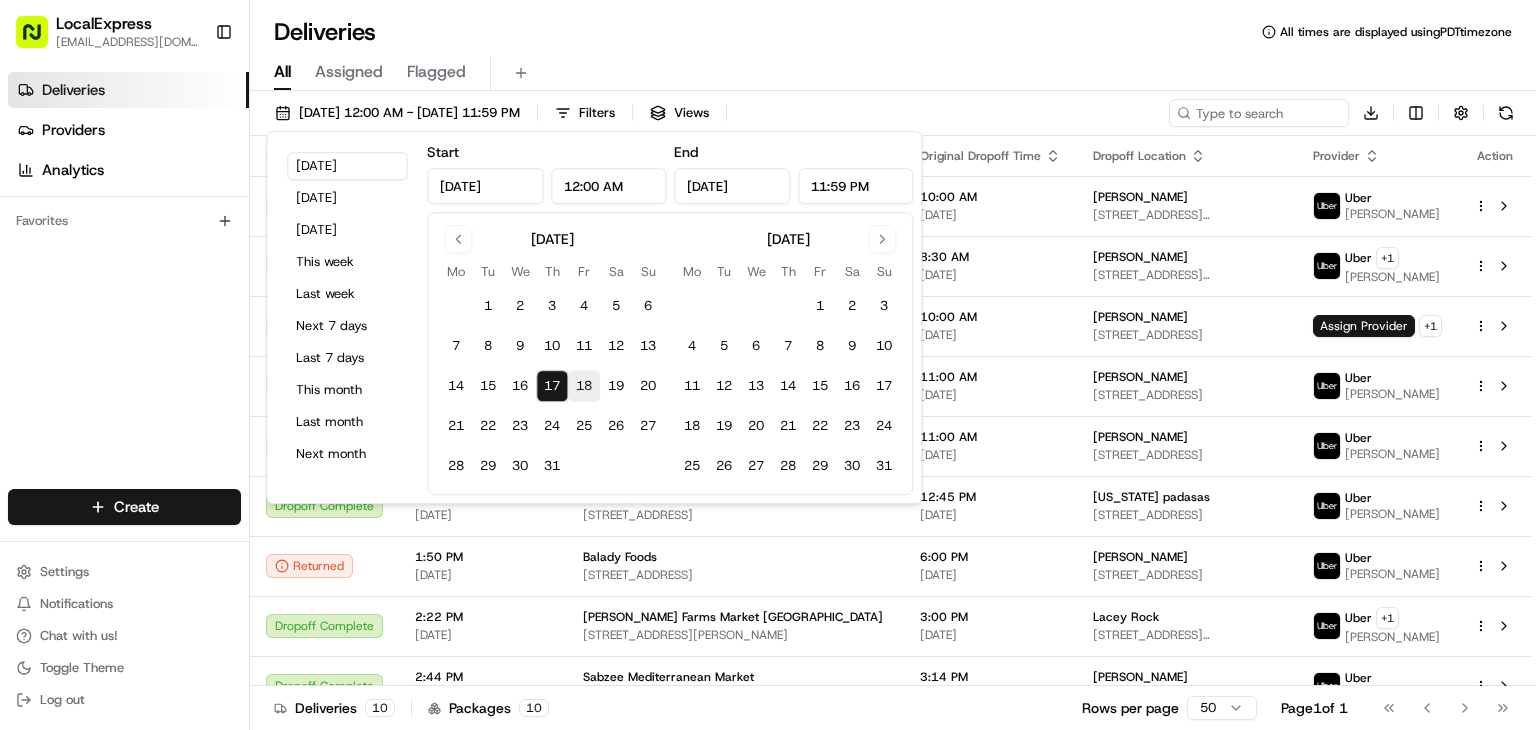 click on "18" at bounding box center [584, 386] 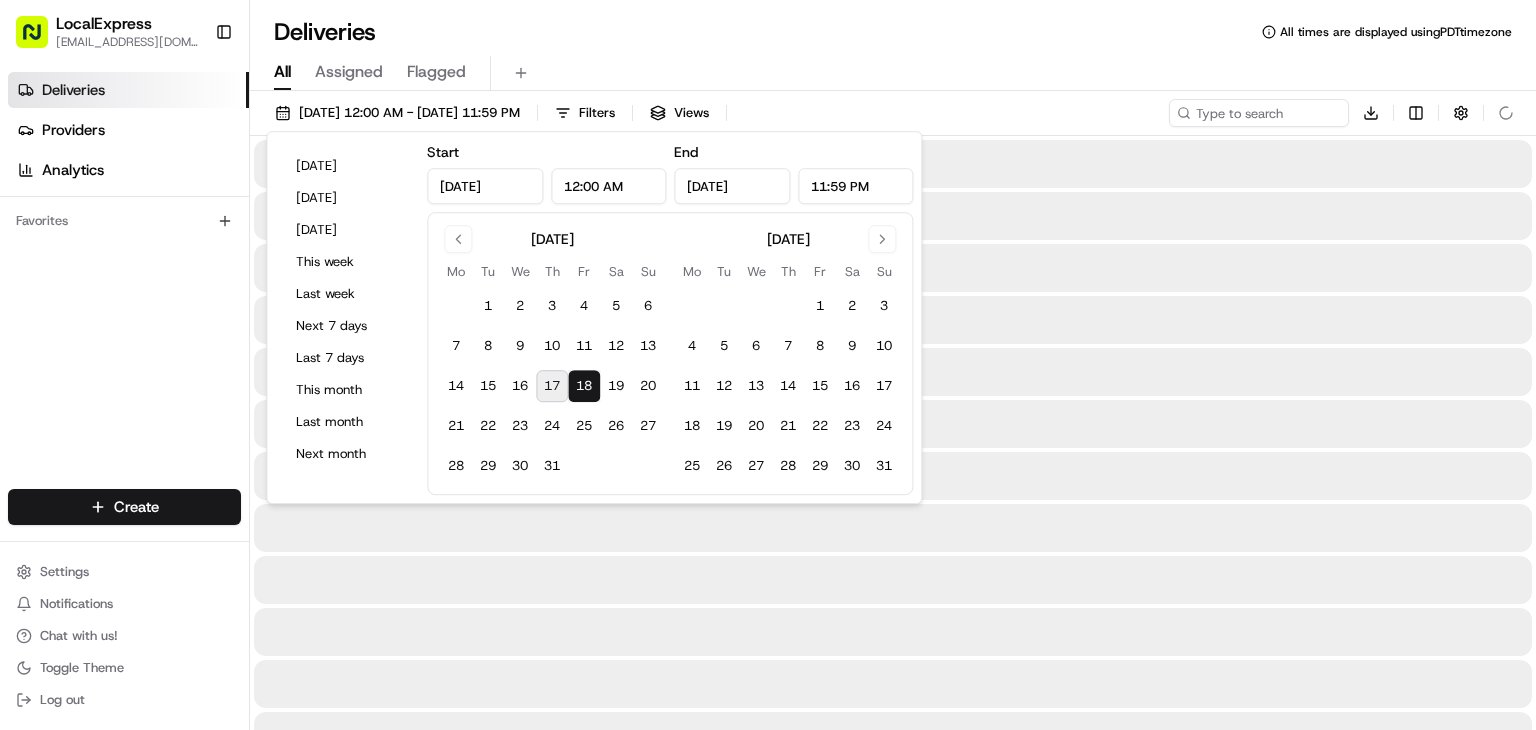 type on "Jul 18, 2025" 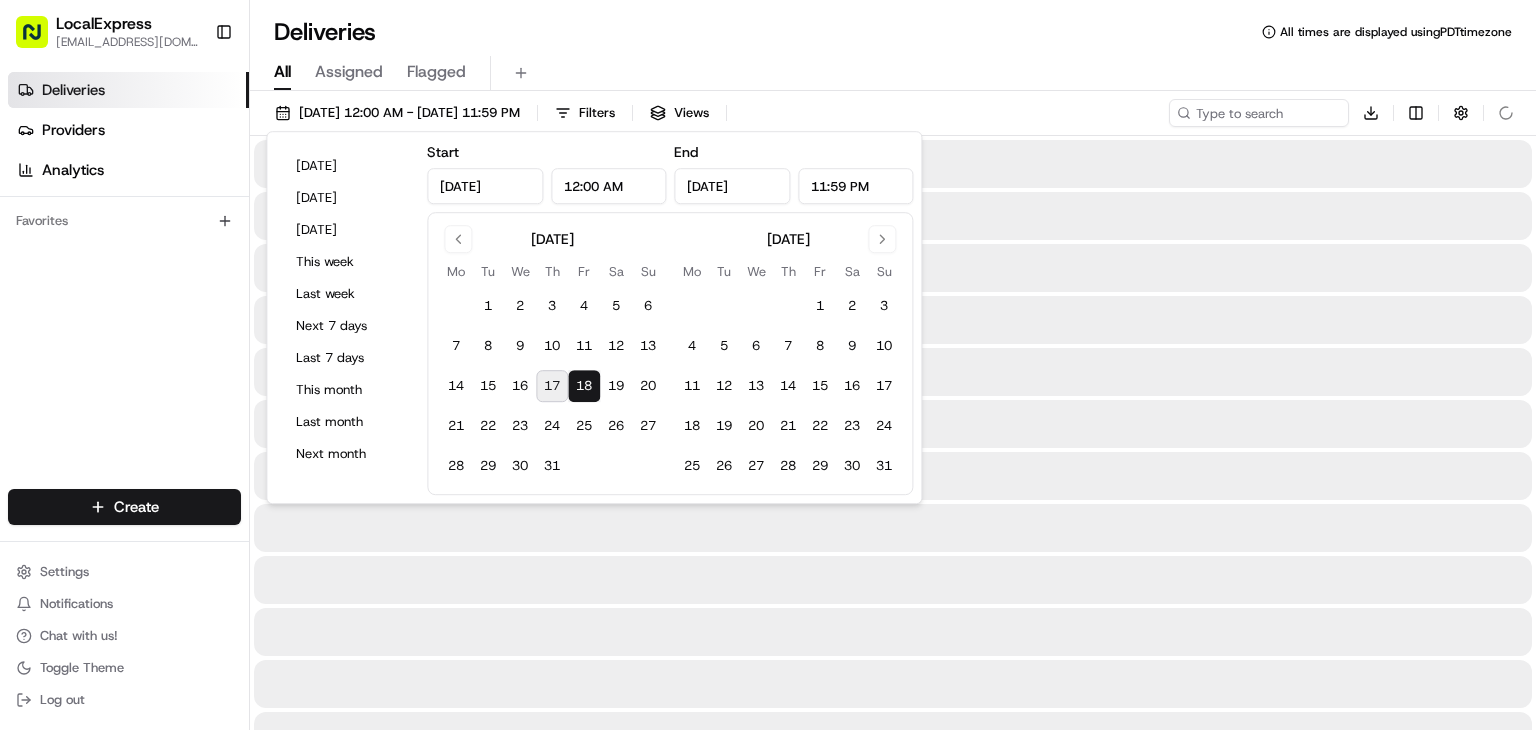 type on "Jul 18, 2025" 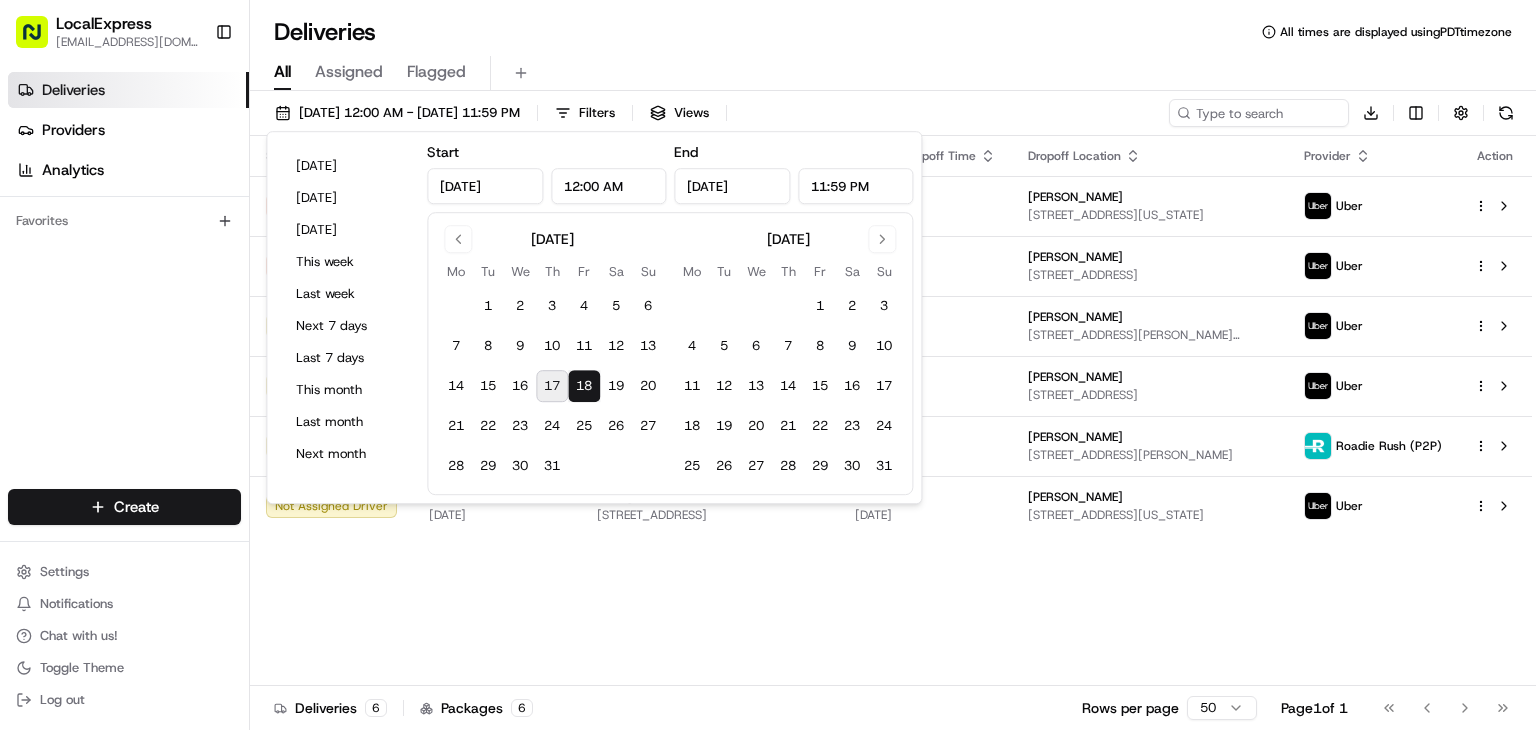 click on "Status Original Pickup Time Pickup Location Original Dropoff Time Dropoff Location Provider Action Canceled 5:30 AM 07/18/2025 Balady Foods 7128 5th Ave, Brooklyn, NY 11209, USA 10:00 AM 07/18/2025 Zohrab Tahir 650 W 42nd St, New York, NY 10036, USA Uber Canceled 6:45 AM 07/18/2025 Robért Fresh Market Uptown 8115 S Claiborne Ave, New Orleans, LA 70118, USA 9:00 AM 07/18/2025 jazell hensley 1911 Congress St, New Orleans, LA 70117, USA Uber Not Assigned Driver 9:44 AM 07/18/2025 Seafood City Supermarket Chula Vista 285 E Orange Ave, Chula Vista, CA 91911, USA 11:00 AM 07/18/2025 Mary CruzBoddie 334 Willie James Jones Ave, San Diego, CA 92102, USA Uber Not Assigned Driver 10:48 AM 07/18/2025 Vineyard Grocer 294 State Rd, Vineyard Haven, MA 02568, USA 12:00 PM 07/18/2025 LINDA SPARKS 14 Tylers Creek Rd, Oak Bluffs, MA 02557, USA Uber Created 11:30 AM 07/18/2025 Lark Cake Shop 3337 W Sunset Blvd, Los Angeles, CA 90026, US 12:50 PM 07/18/2025 Kate Amante 1505 E Howard St, Pasadena, CA 91104, USA Roadie Rush (P2P)" at bounding box center (891, 411) 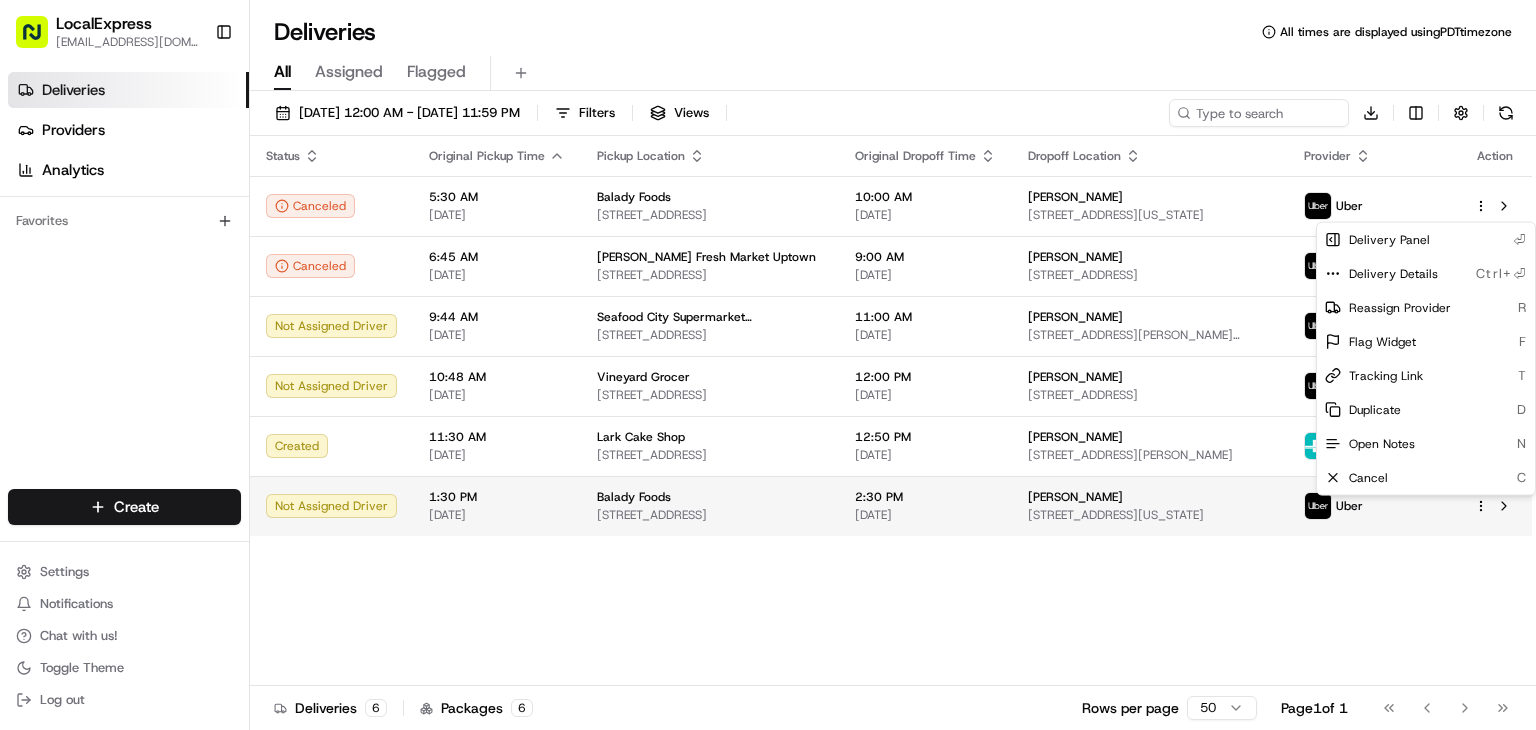 click on "LocalExpress davidt@localexpress.io Toggle Sidebar Deliveries Providers Analytics Favorites Main Menu Members & Organization Organization Users Roles Preferences Customization Tracking Orchestration Automations Dispatch Strategy Locations Pickup Locations Dropoff Locations Billing Billing Refund Requests Integrations Notification Triggers Webhooks API Keys Request Logs Create Settings Notifications Chat with us! Toggle Theme Log out Deliveries All times are displayed using  PDT  timezone All Assigned Flagged 07/18/2025 12:00 AM - 07/18/2025 11:59 PM Filters Views Download Status Original Pickup Time Pickup Location Original Dropoff Time Dropoff Location Provider Action Canceled 5:30 AM 07/18/2025 Balady Foods 7128 5th Ave, Brooklyn, NY 11209, USA 10:00 AM 07/18/2025 Zohrab Tahir 650 W 42nd St, New York, NY 10036, USA Uber Canceled 6:45 AM 07/18/2025 Robért Fresh Market Uptown 8115 S Claiborne Ave, New Orleans, LA 70118, USA 9:00 AM 07/18/2025 jazell hensley Uber Not Assigned Driver 9:44 AM 6" at bounding box center [768, 365] 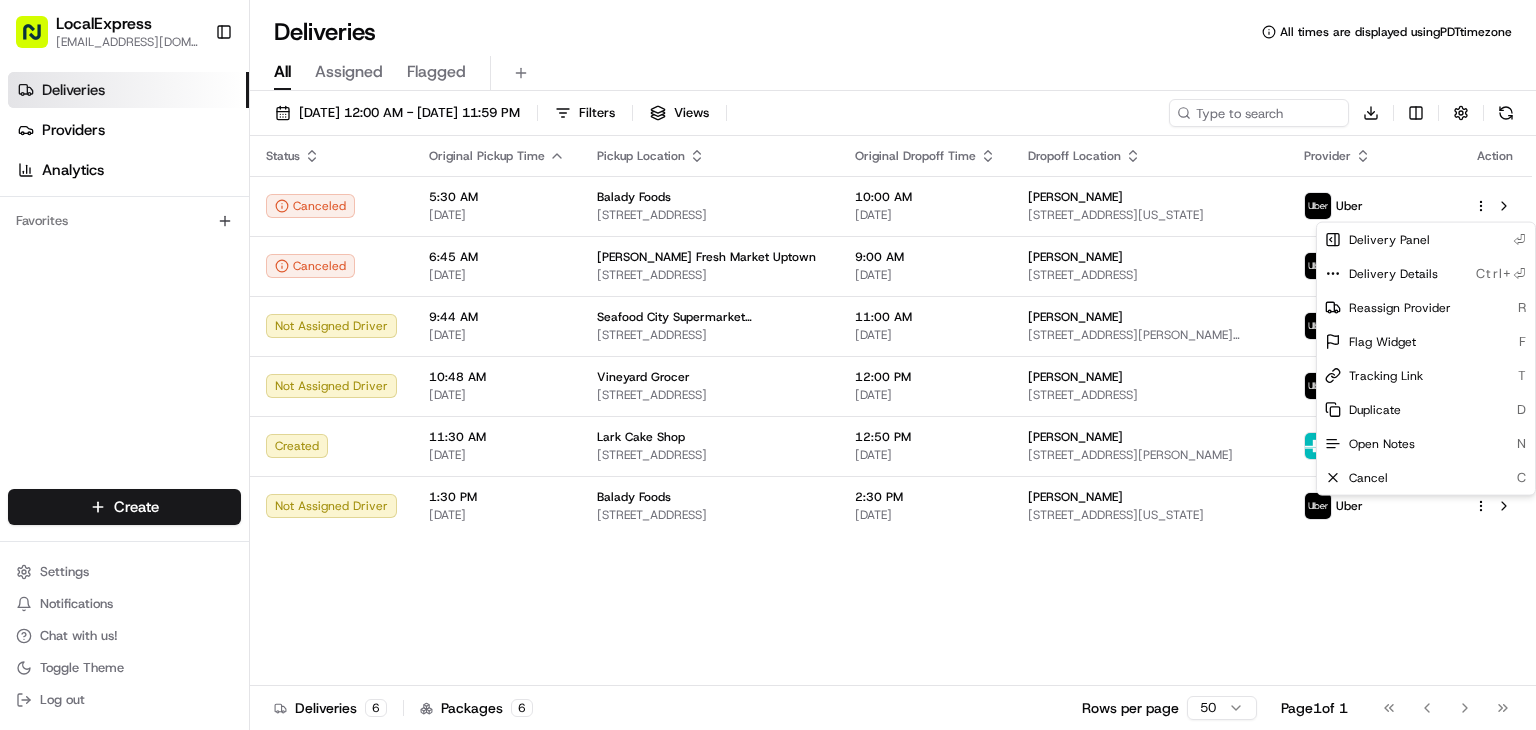 click on "LocalExpress davidt@localexpress.io Toggle Sidebar Deliveries Providers Analytics Favorites Main Menu Members & Organization Organization Users Roles Preferences Customization Tracking Orchestration Automations Dispatch Strategy Locations Pickup Locations Dropoff Locations Billing Billing Refund Requests Integrations Notification Triggers Webhooks API Keys Request Logs Create Settings Notifications Chat with us! Toggle Theme Log out Deliveries All times are displayed using  PDT  timezone All Assigned Flagged 07/18/2025 12:00 AM - 07/18/2025 11:59 PM Filters Views Download Status Original Pickup Time Pickup Location Original Dropoff Time Dropoff Location Provider Action Canceled 5:30 AM 07/18/2025 Balady Foods 7128 5th Ave, Brooklyn, NY 11209, USA 10:00 AM 07/18/2025 Zohrab Tahir 650 W 42nd St, New York, NY 10036, USA Uber Canceled 6:45 AM 07/18/2025 Robért Fresh Market Uptown 8115 S Claiborne Ave, New Orleans, LA 70118, USA 9:00 AM 07/18/2025 jazell hensley Uber Not Assigned Driver 9:44 AM 6" at bounding box center [768, 365] 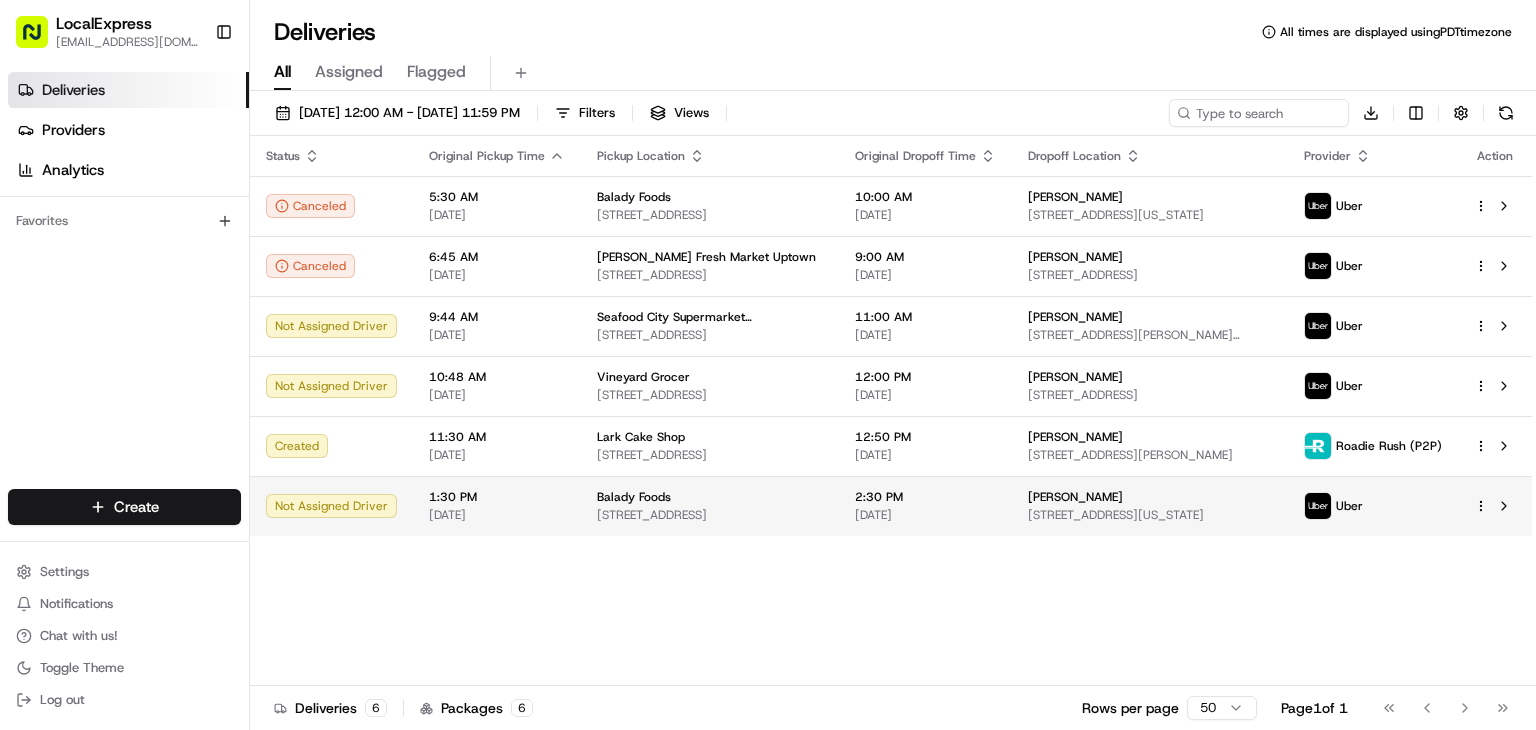 click on "2:30 PM 07/18/2025" at bounding box center [925, 506] 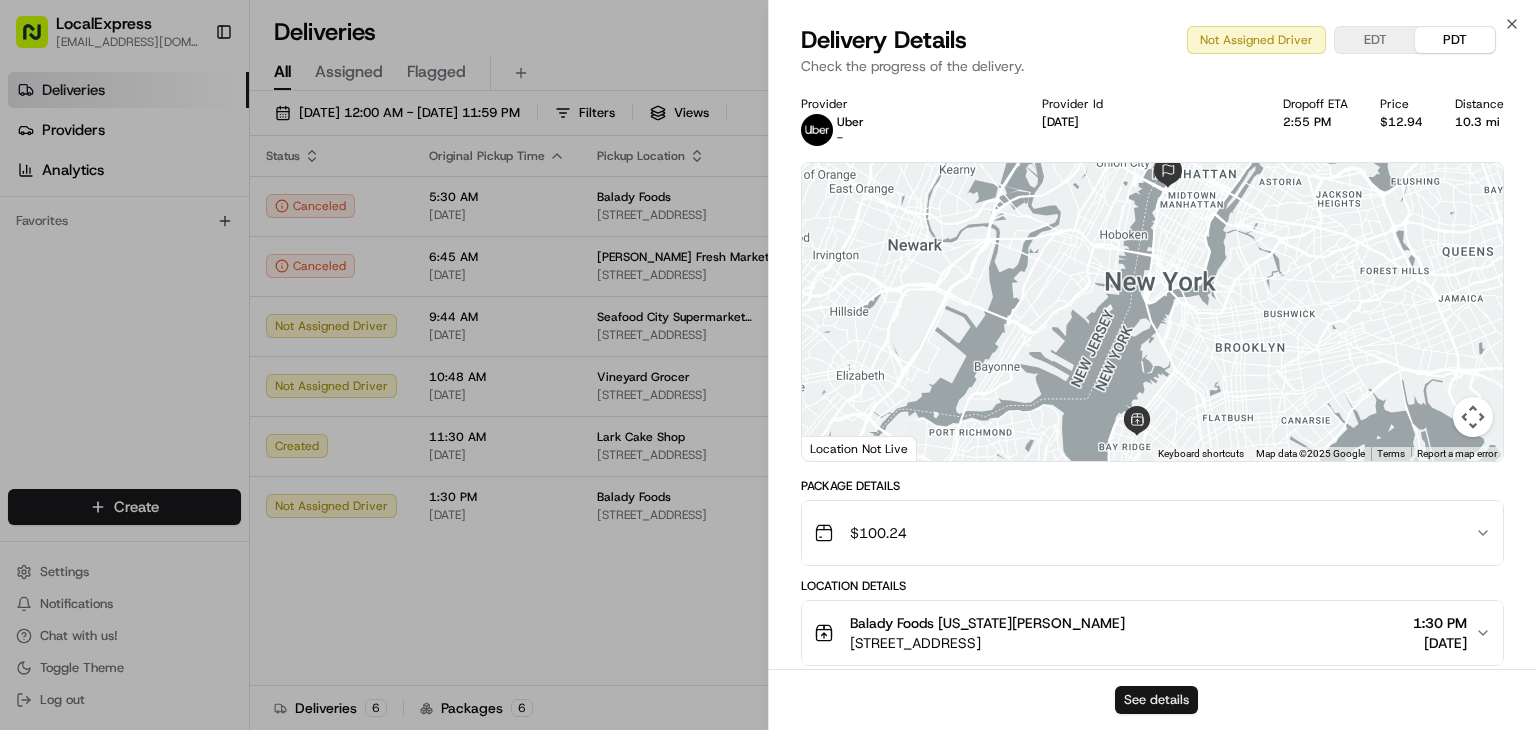 click on "See details" at bounding box center (1156, 700) 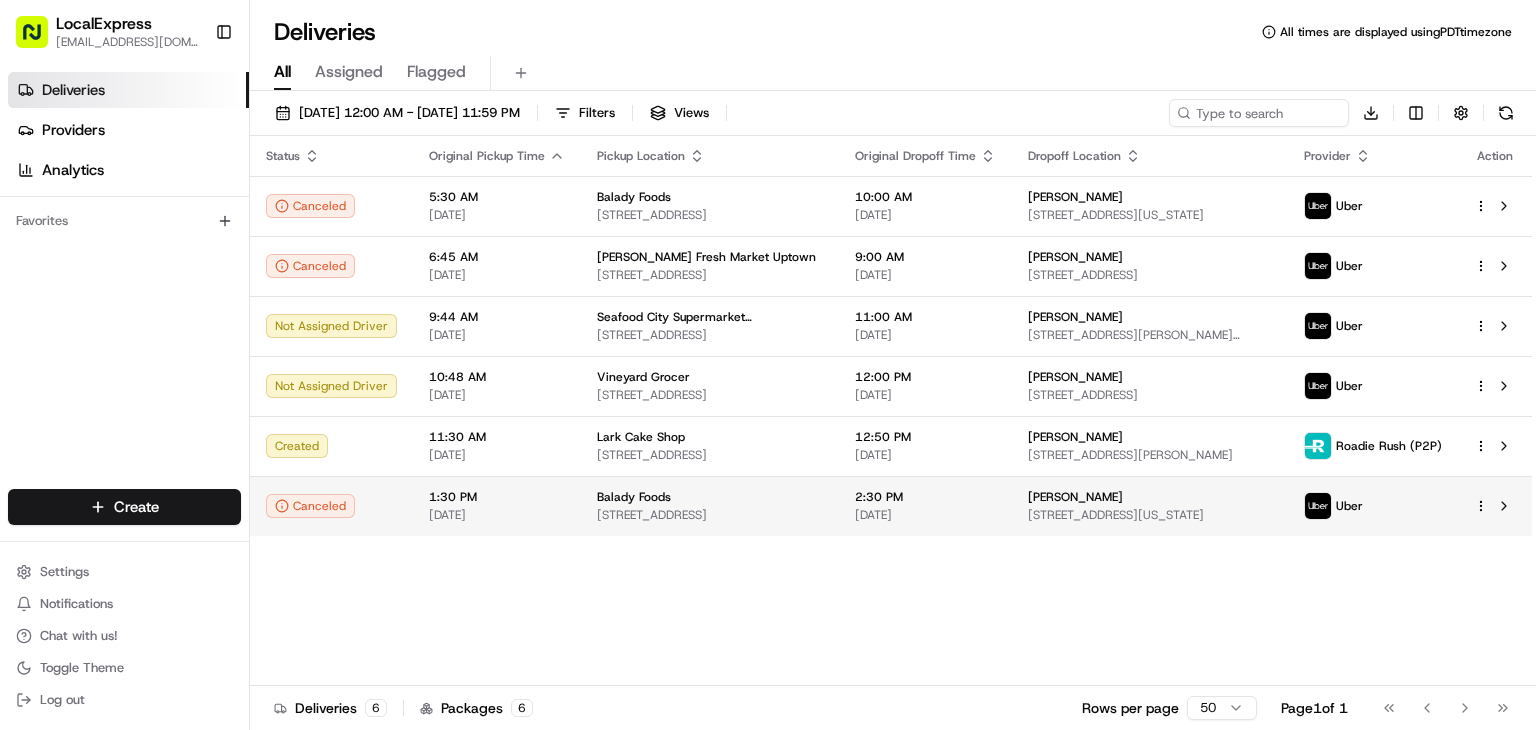 click at bounding box center [1495, 506] 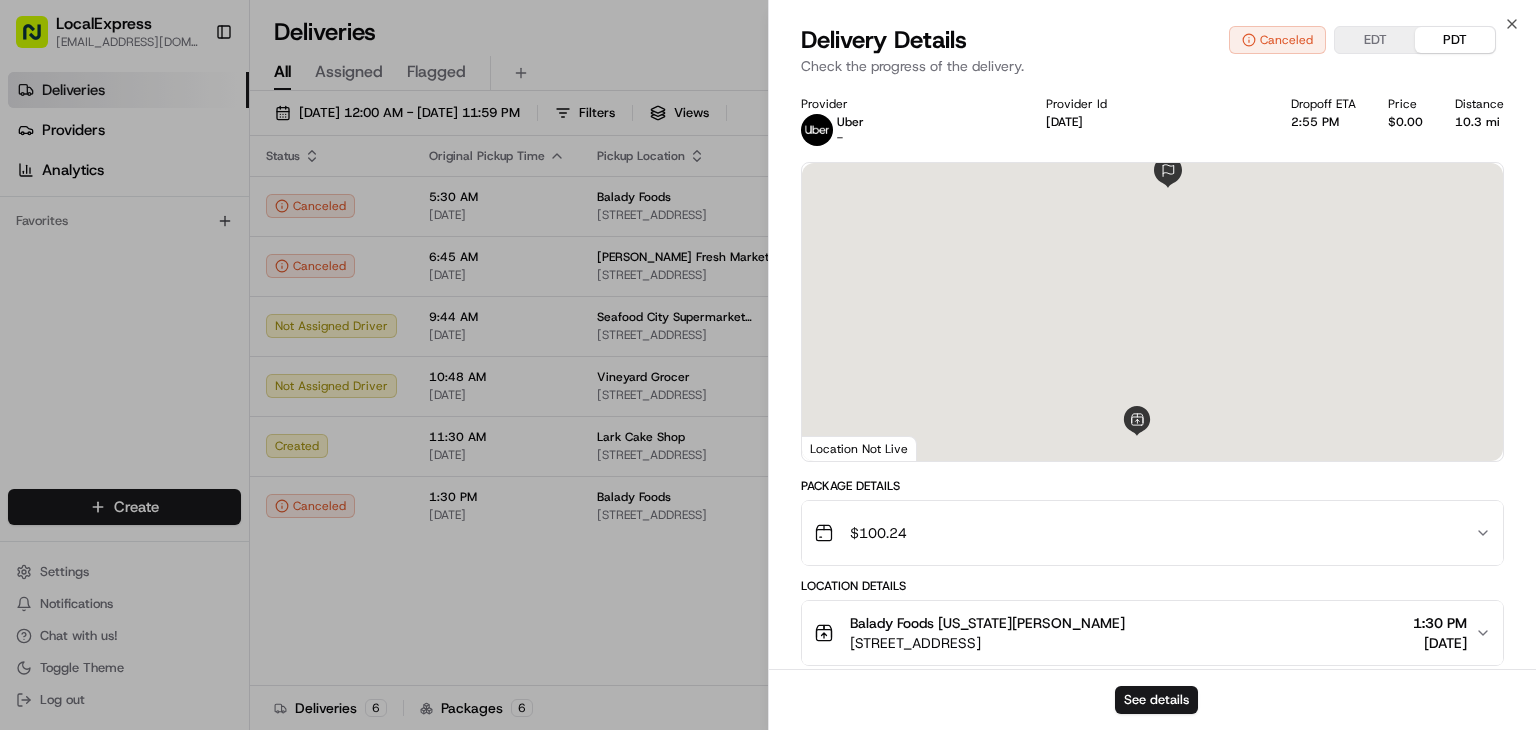 click on "$ 100.24" at bounding box center [1152, 533] 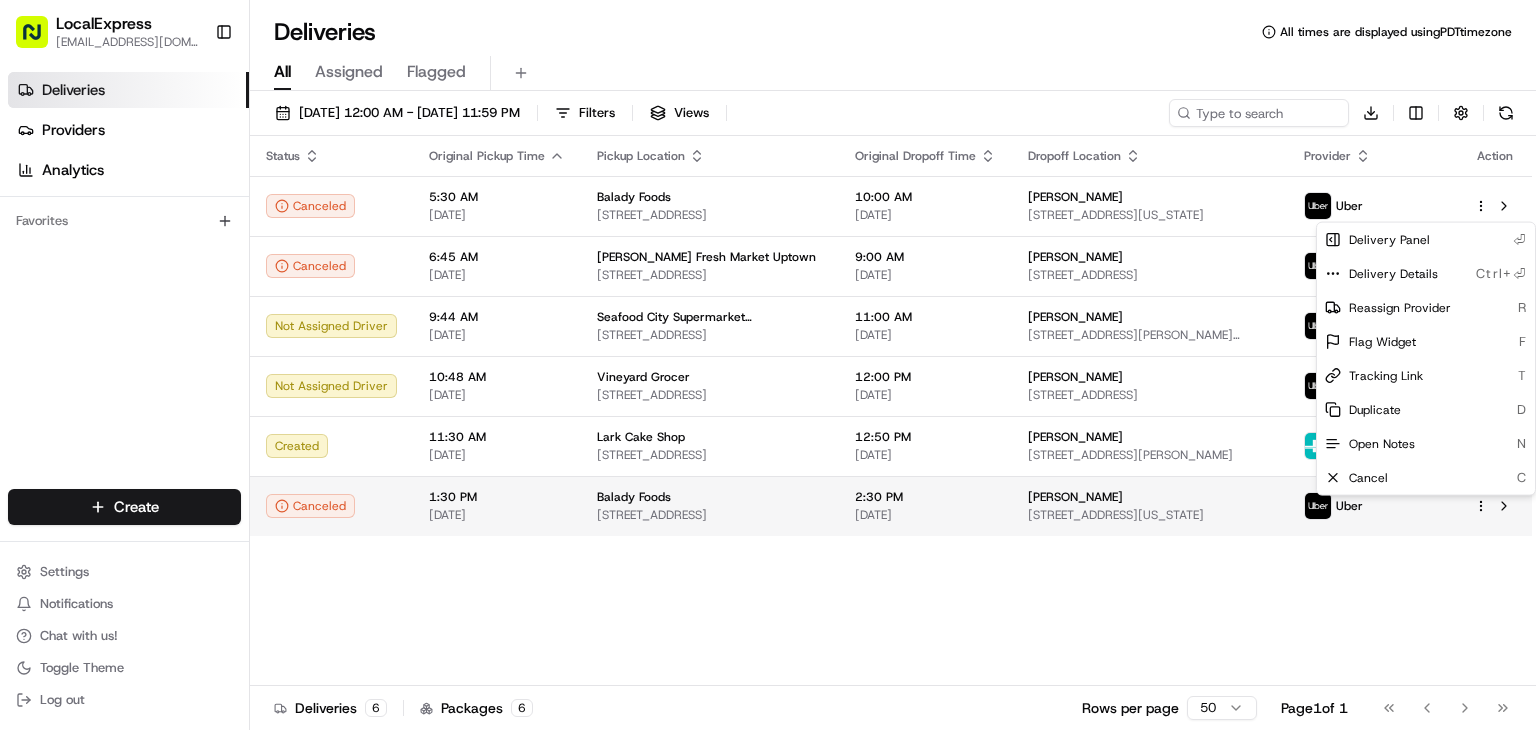 click on "LocalExpress davidt@localexpress.io Toggle Sidebar Deliveries Providers Analytics Favorites Main Menu Members & Organization Organization Users Roles Preferences Customization Tracking Orchestration Automations Dispatch Strategy Locations Pickup Locations Dropoff Locations Billing Billing Refund Requests Integrations Notification Triggers Webhooks API Keys Request Logs Create Settings Notifications Chat with us! Toggle Theme Log out Deliveries All times are displayed using  PDT  timezone All Assigned Flagged 07/18/2025 12:00 AM - 07/18/2025 11:59 PM Filters Views Download Status Original Pickup Time Pickup Location Original Dropoff Time Dropoff Location Provider Action Canceled 5:30 AM 07/18/2025 Balady Foods 7128 5th Ave, Brooklyn, NY 11209, USA 10:00 AM 07/18/2025 Zohrab Tahir 650 W 42nd St, New York, NY 10036, USA Uber Canceled 6:45 AM 07/18/2025 Robért Fresh Market Uptown 8115 S Claiborne Ave, New Orleans, LA 70118, USA 9:00 AM 07/18/2025 jazell hensley Uber Not Assigned Driver 9:44 AM 6" at bounding box center [768, 365] 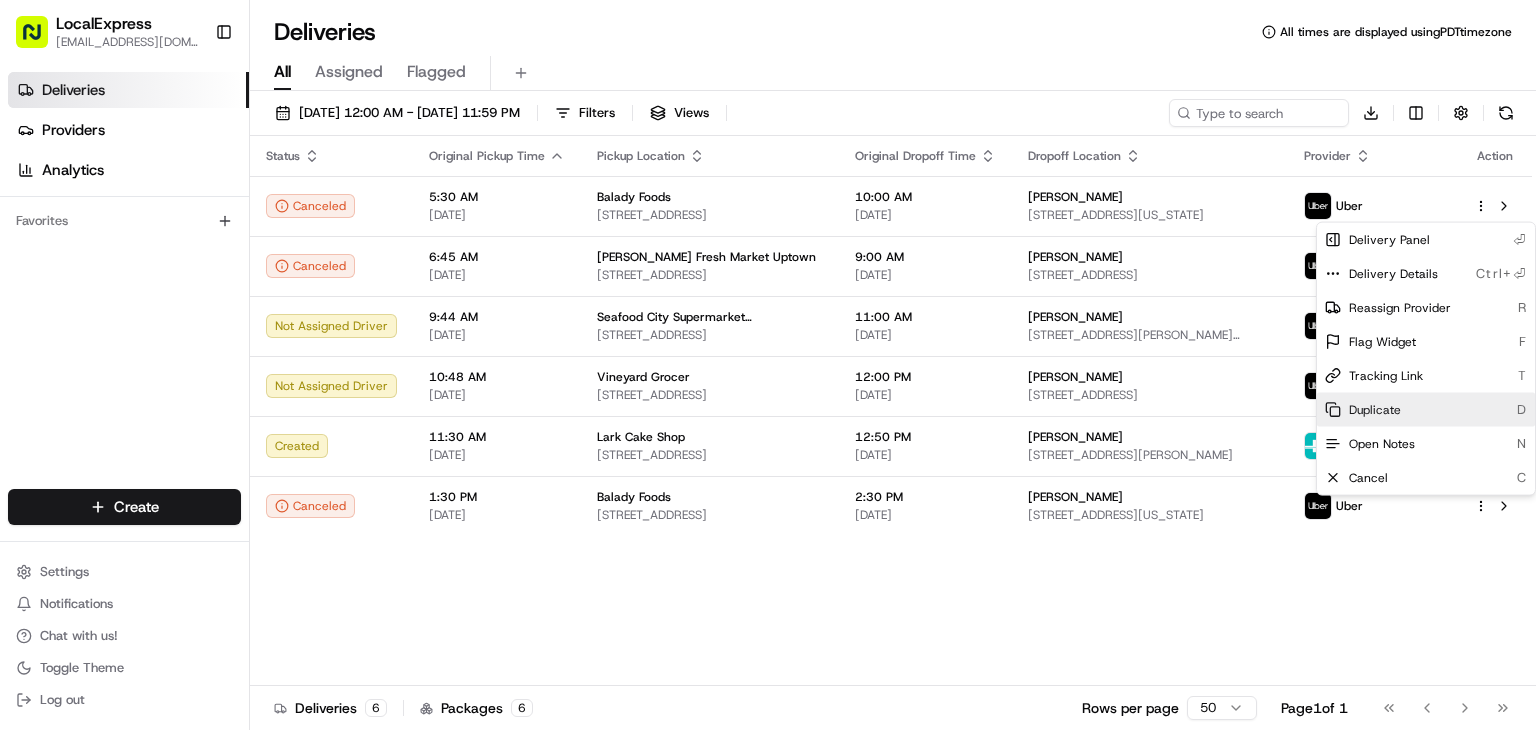 click on "Duplicate D" at bounding box center [1426, 410] 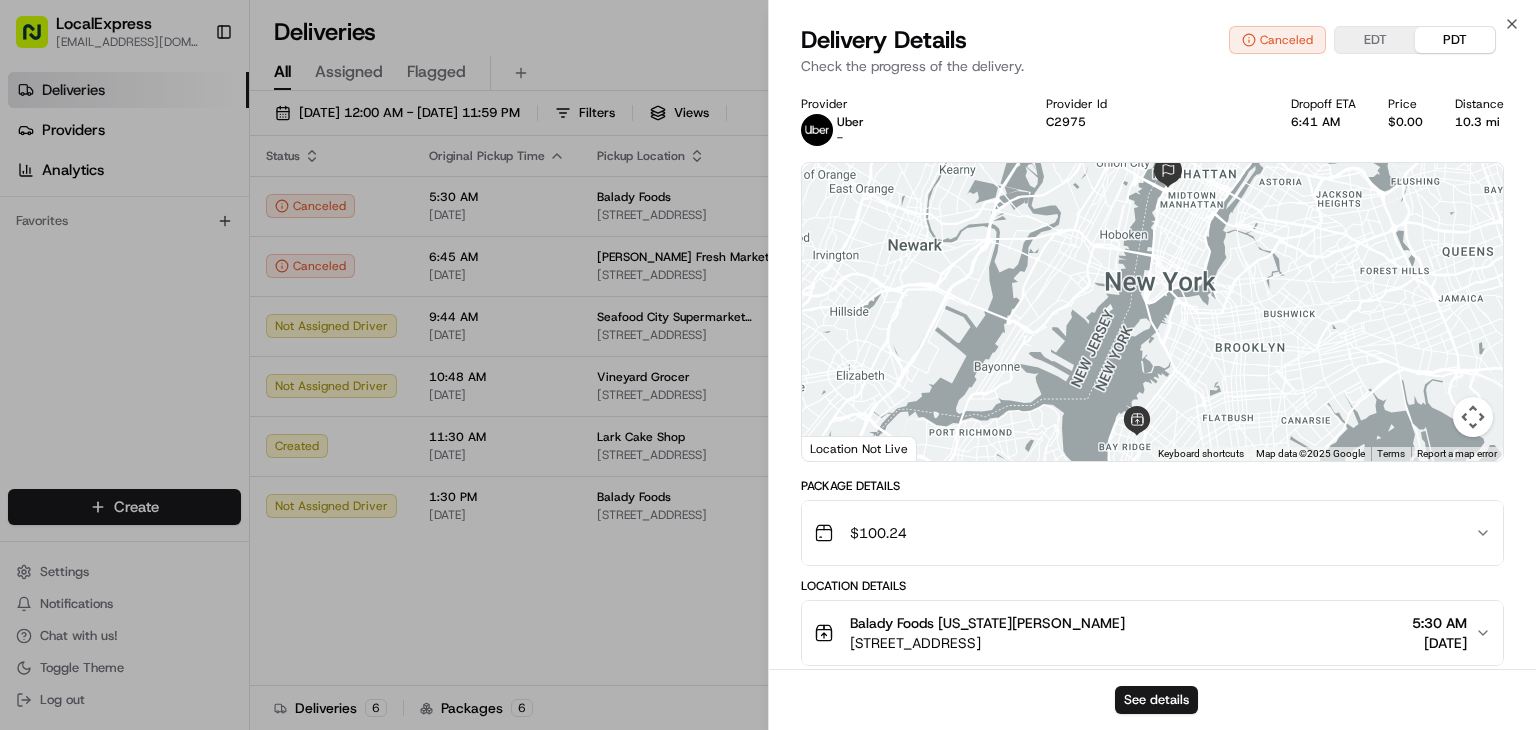 scroll, scrollTop: 0, scrollLeft: 0, axis: both 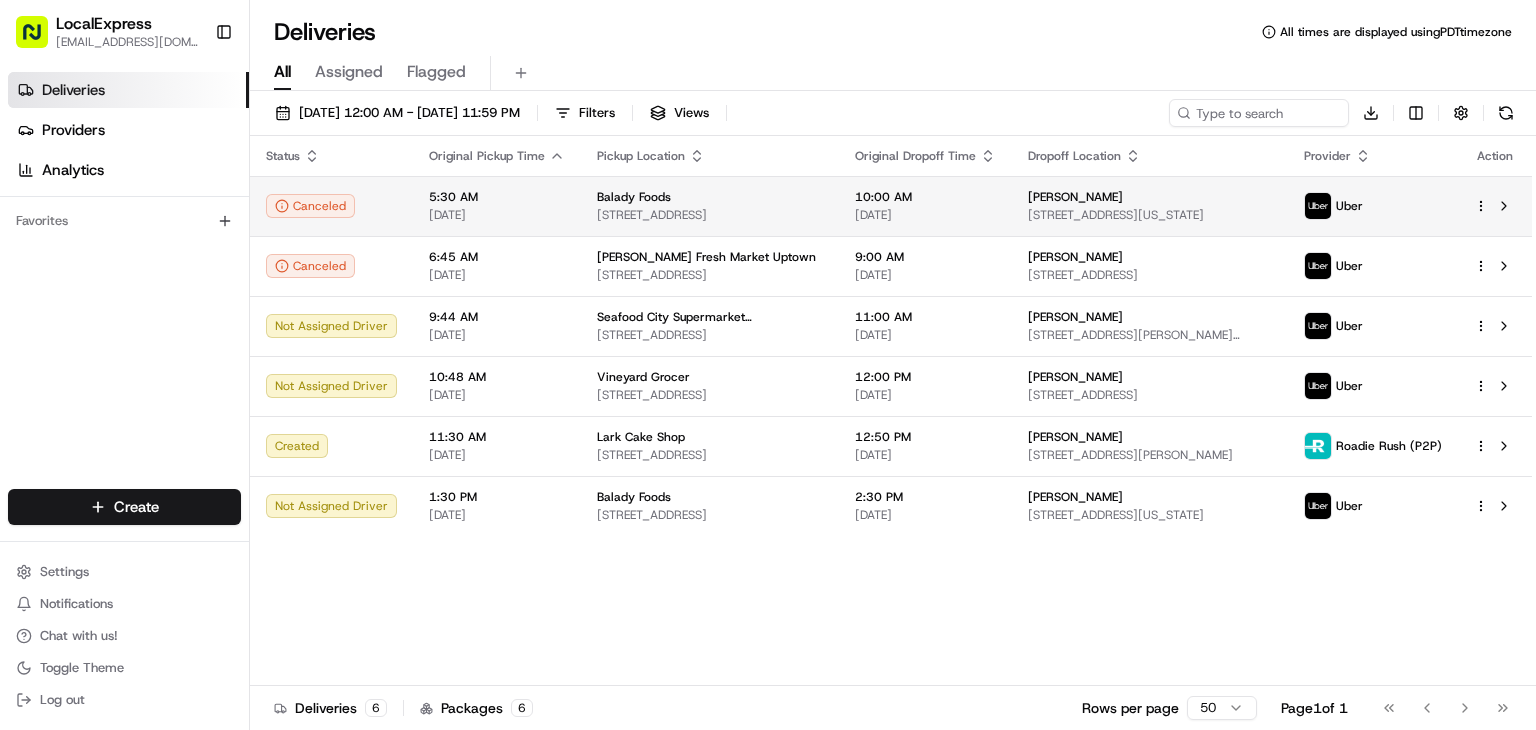 click on "Balady Foods" at bounding box center [710, 197] 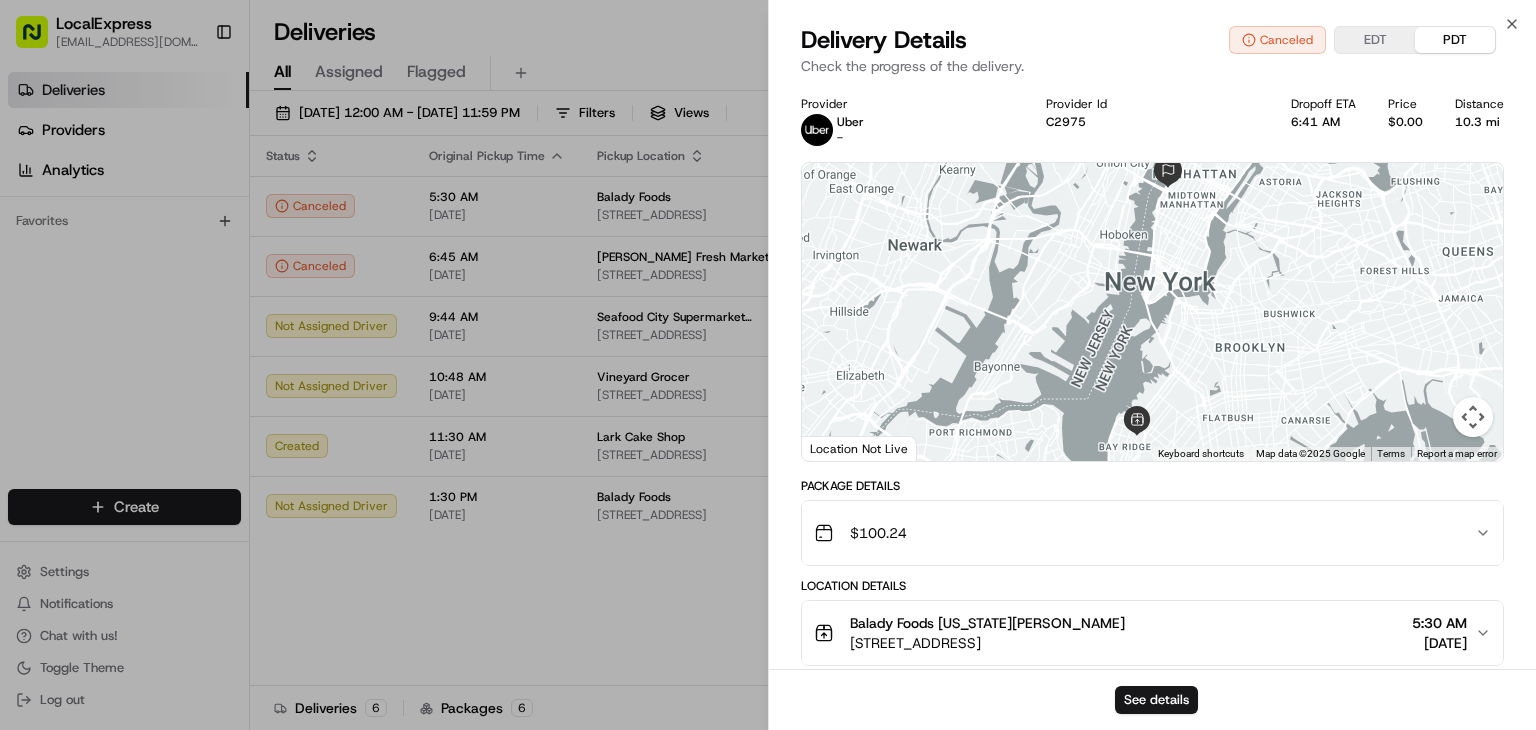 scroll, scrollTop: 274, scrollLeft: 0, axis: vertical 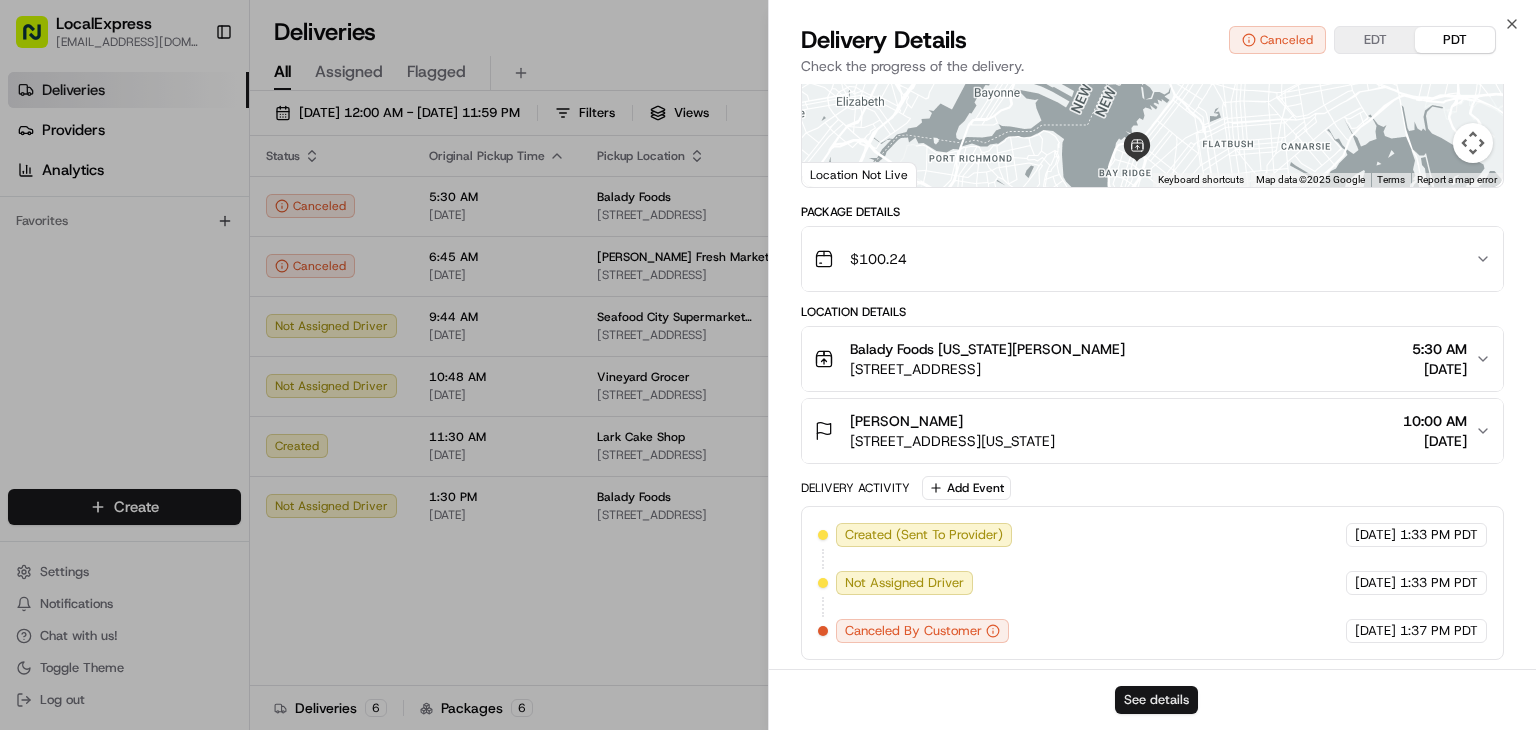 click on "See details" at bounding box center [1156, 700] 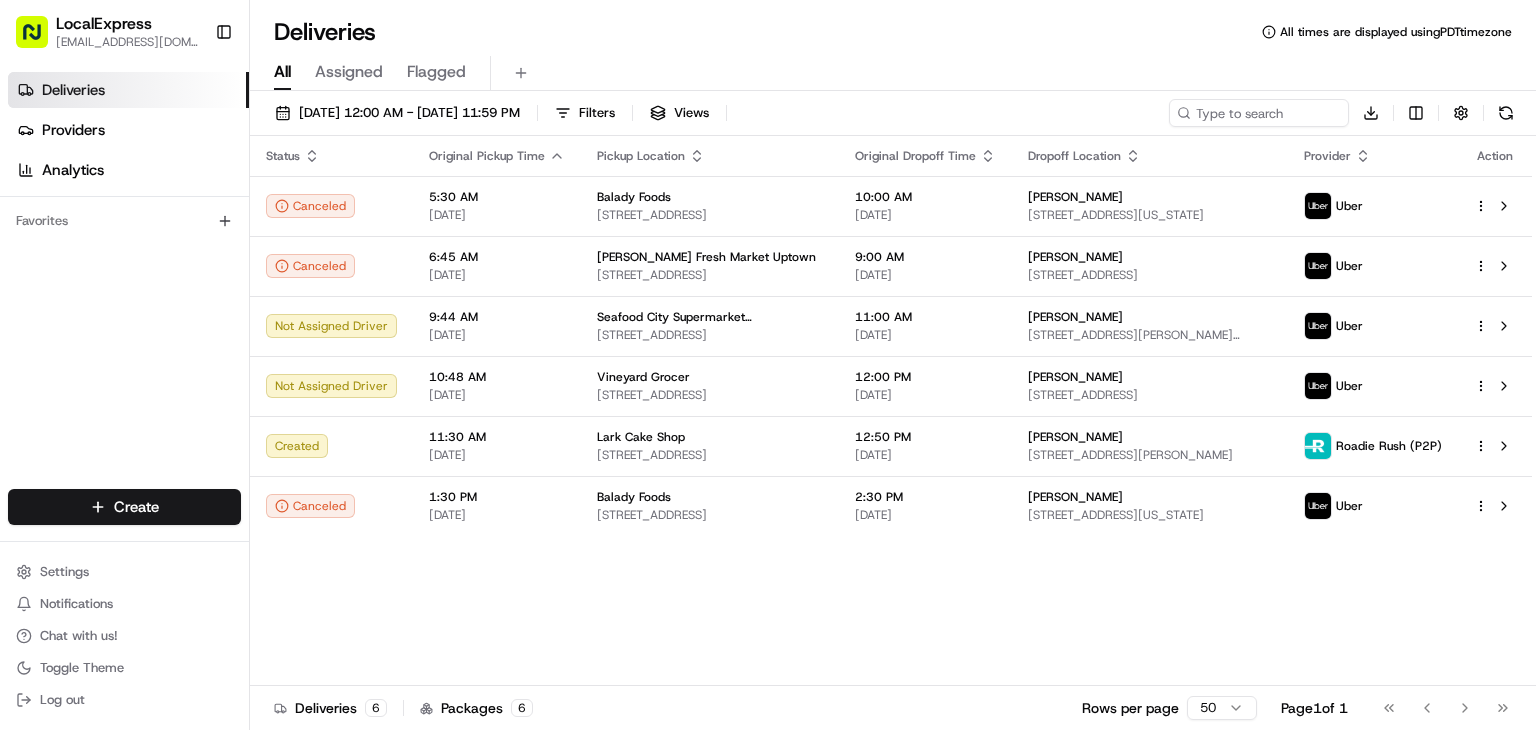 drag, startPoint x: 118, startPoint y: 93, endPoint x: 151, endPoint y: 82, distance: 34.785053 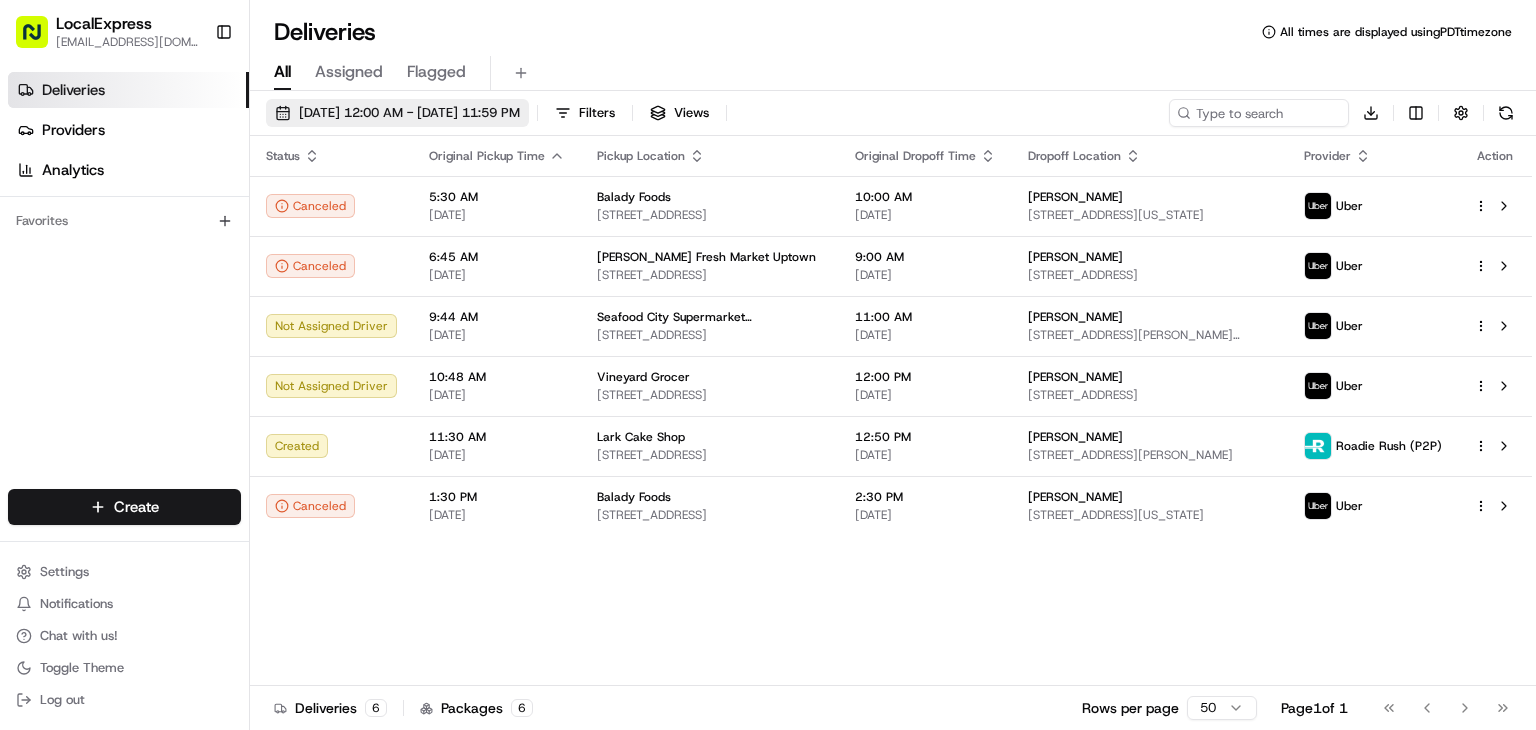 click on "07/18/2025 12:00 AM - 07/18/2025 11:59 PM" at bounding box center (397, 113) 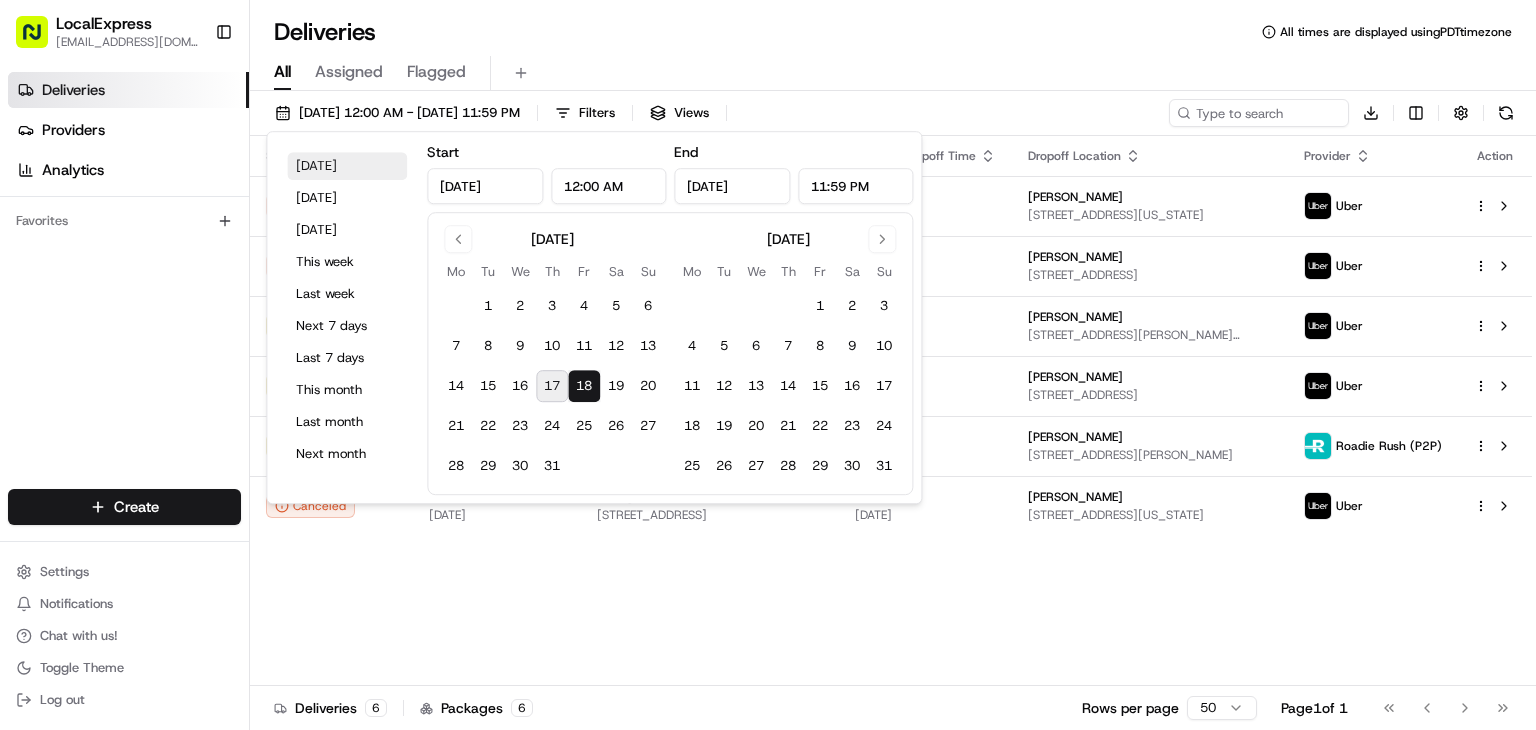 click on "Today" at bounding box center [347, 166] 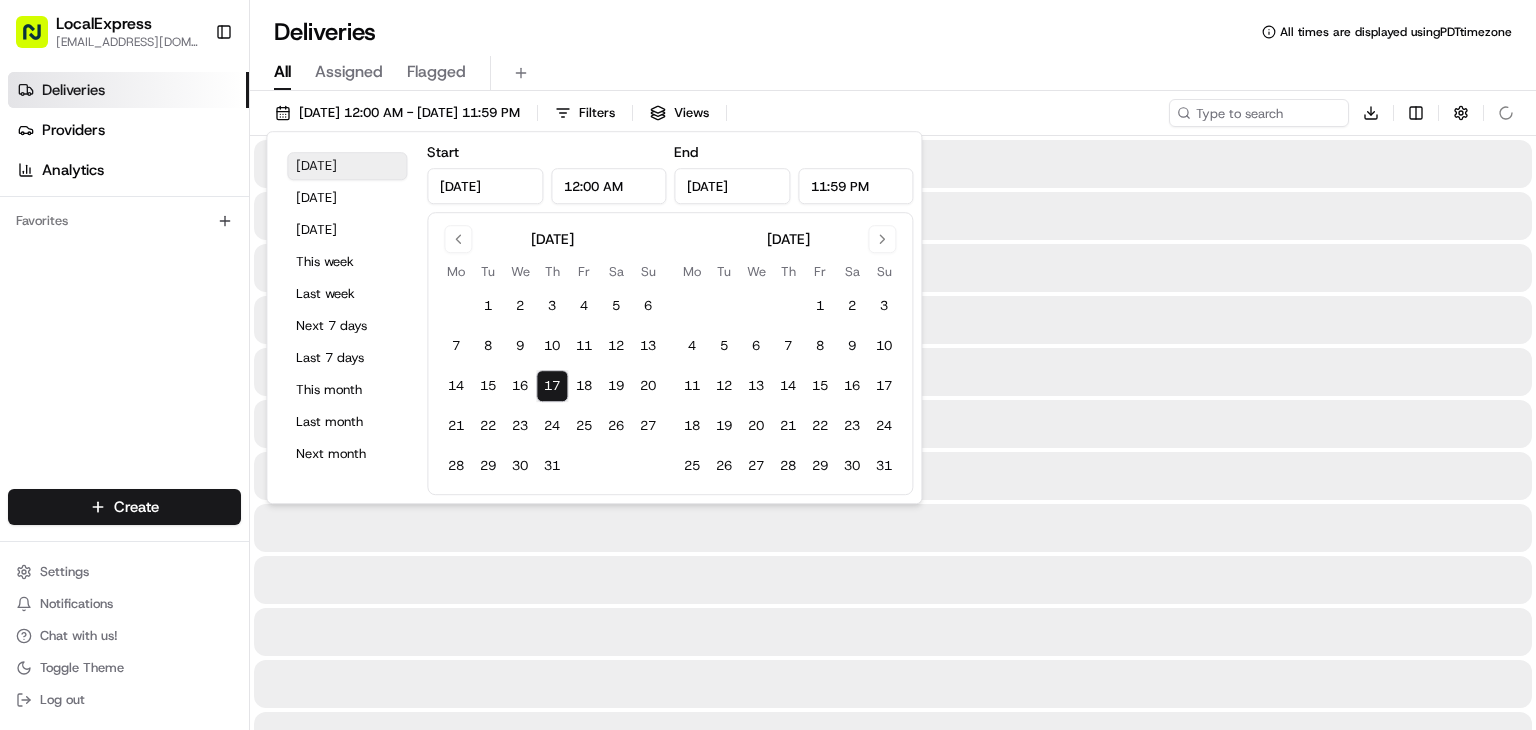 type on "Jul 17, 2025" 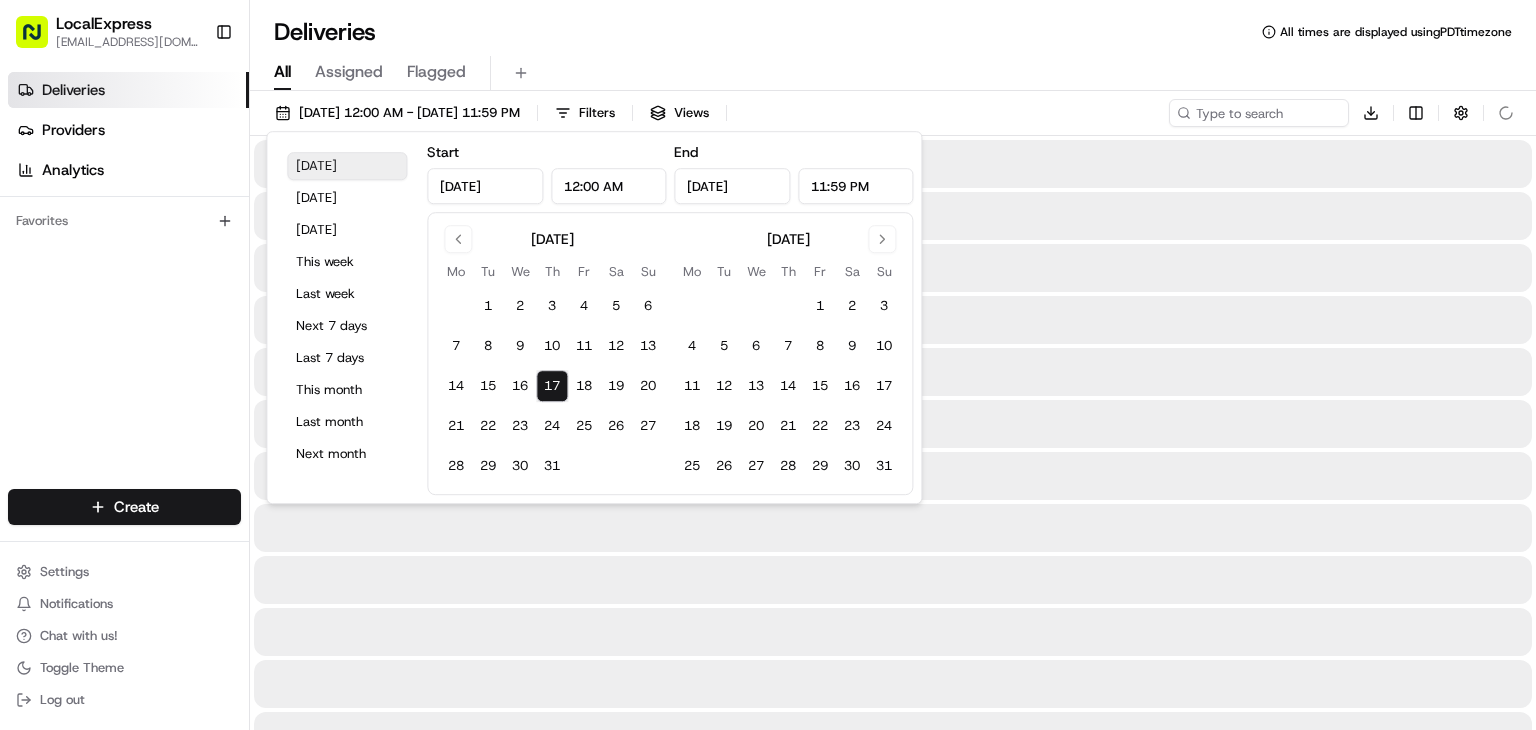 type on "Jul 17, 2025" 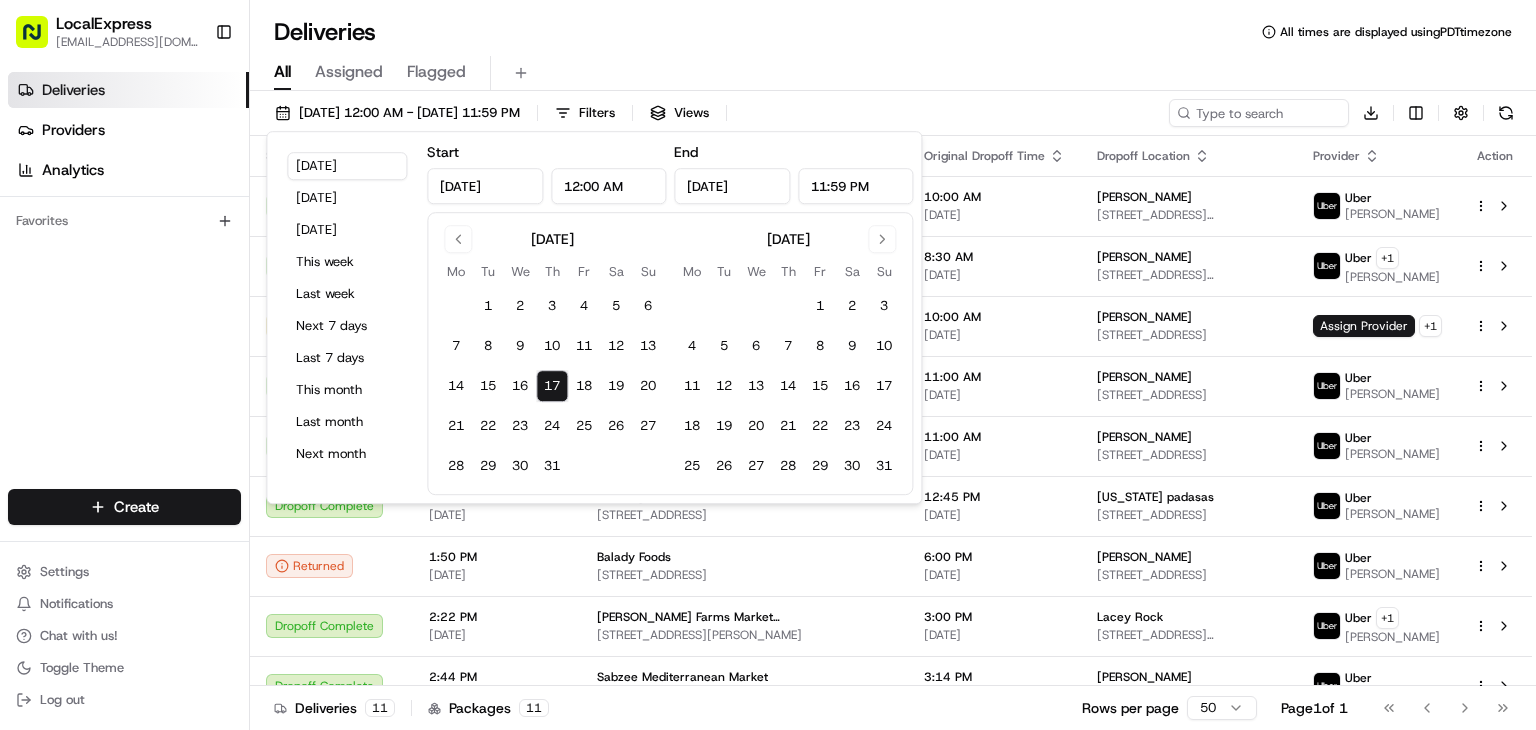 click on "All Assigned Flagged" at bounding box center (893, 69) 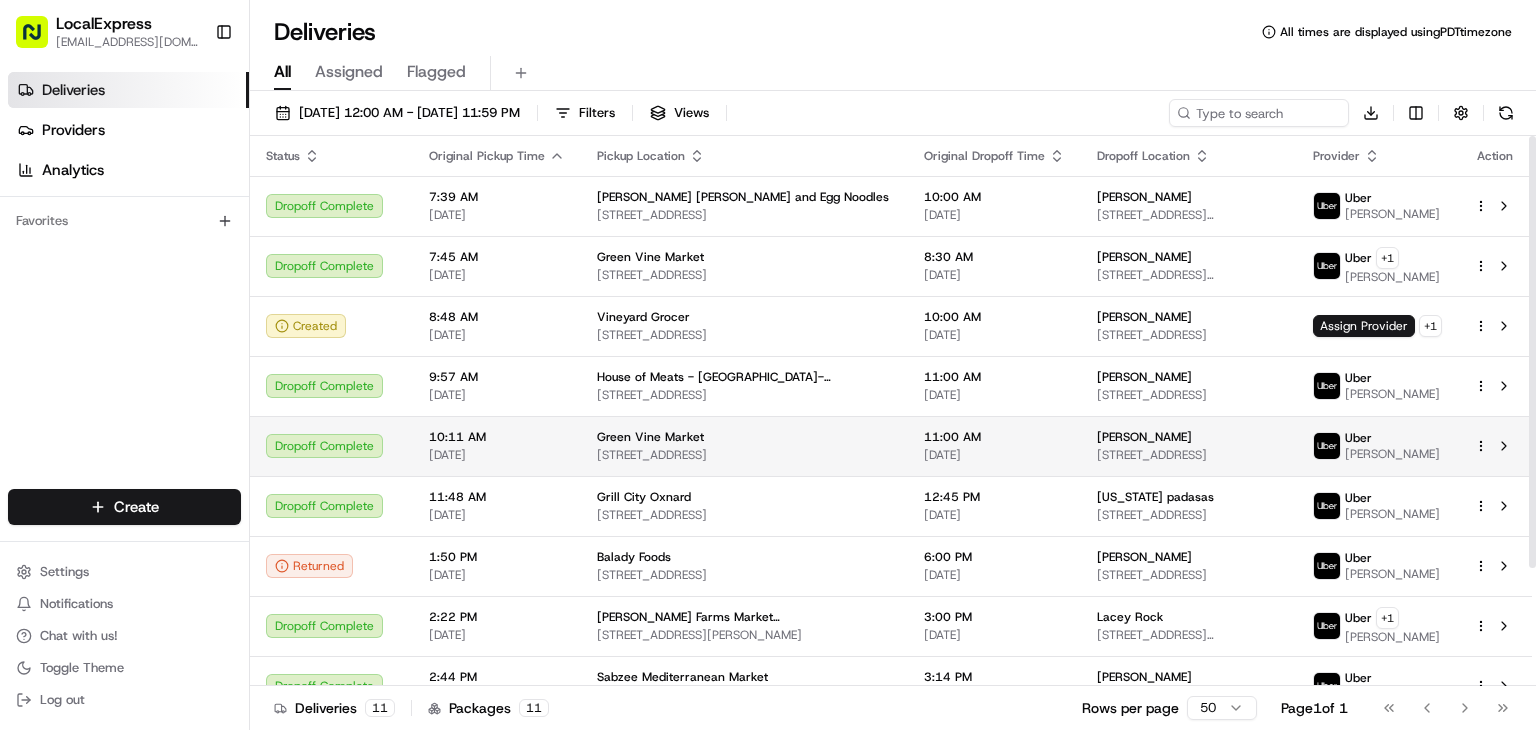 scroll, scrollTop: 150, scrollLeft: 0, axis: vertical 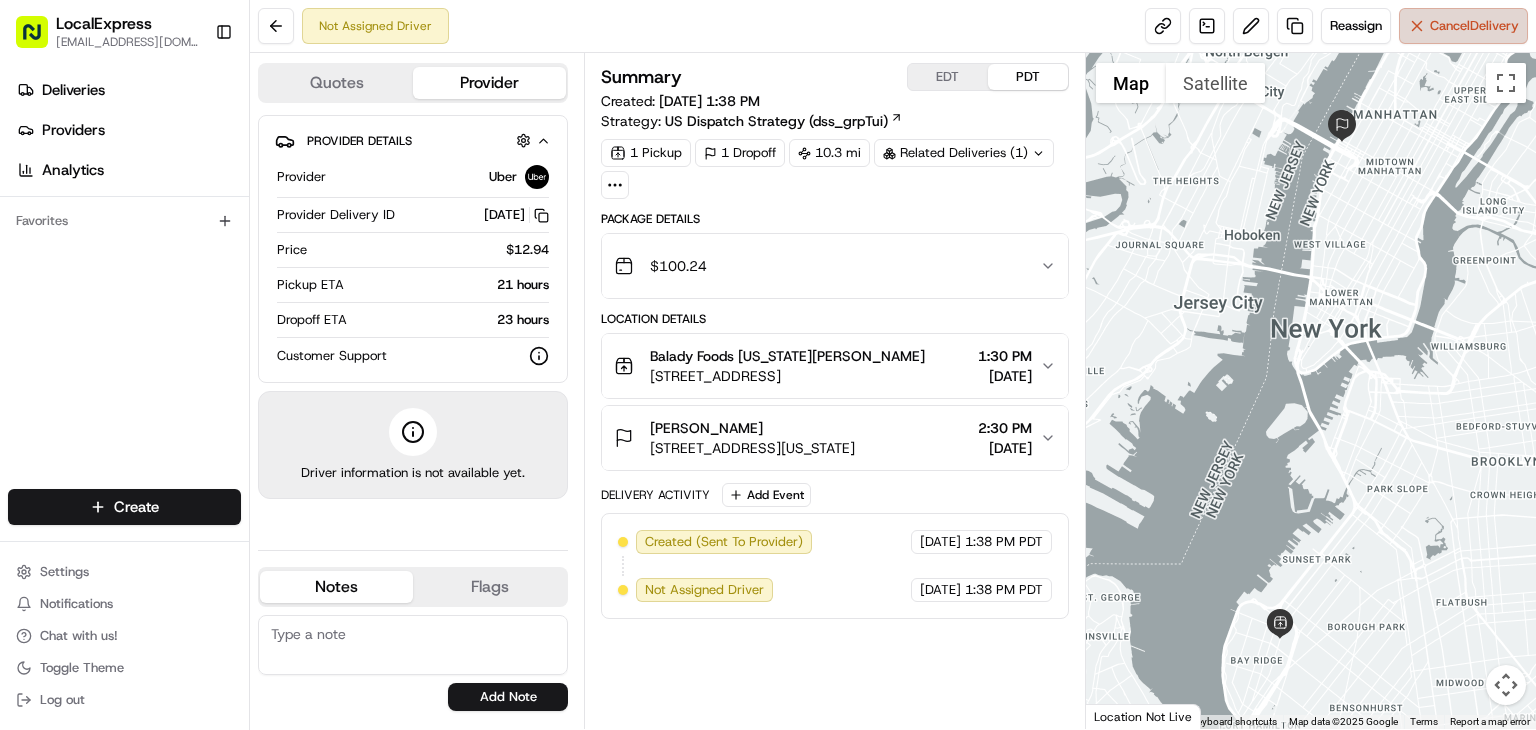 click on "Cancel  Delivery" at bounding box center (1463, 26) 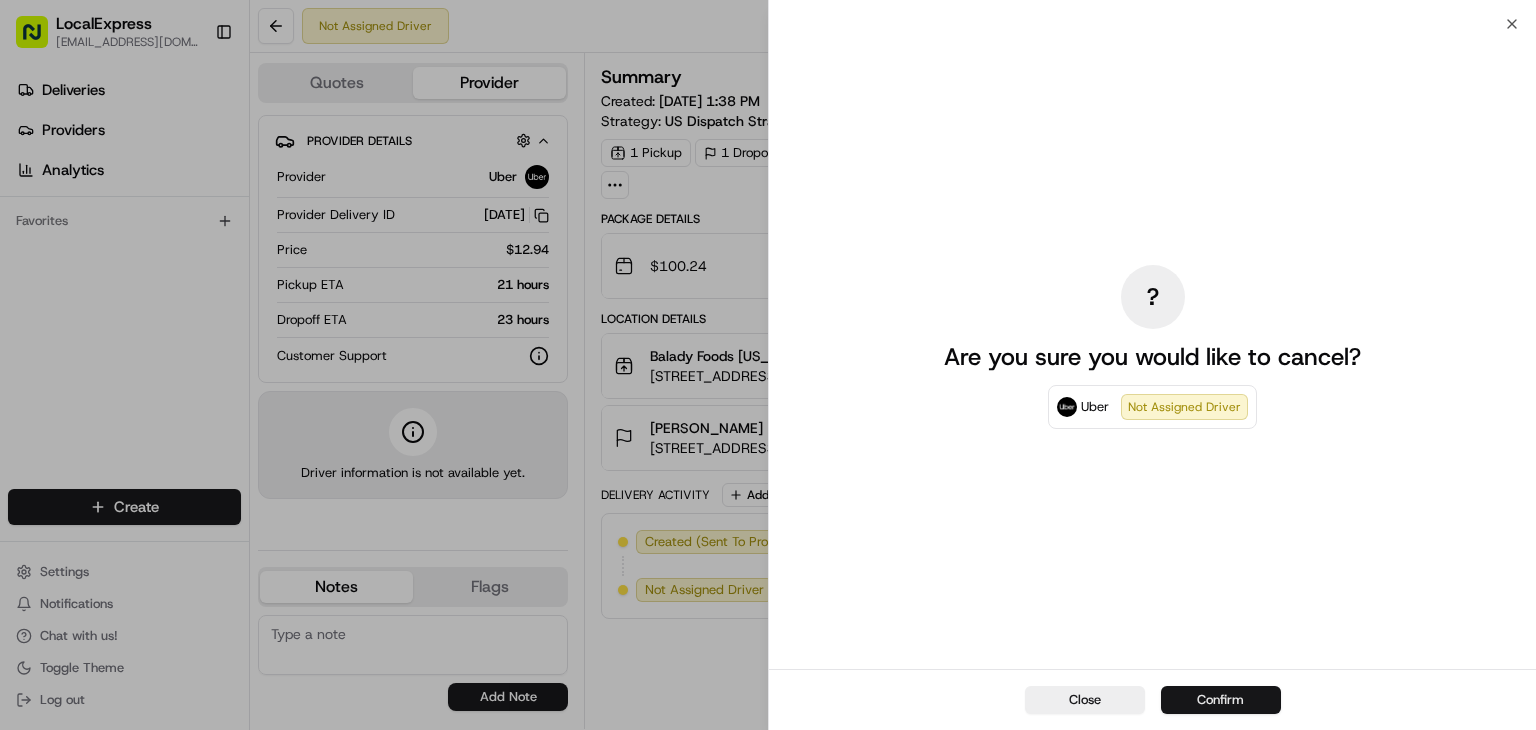 click on "Confirm" at bounding box center [1221, 700] 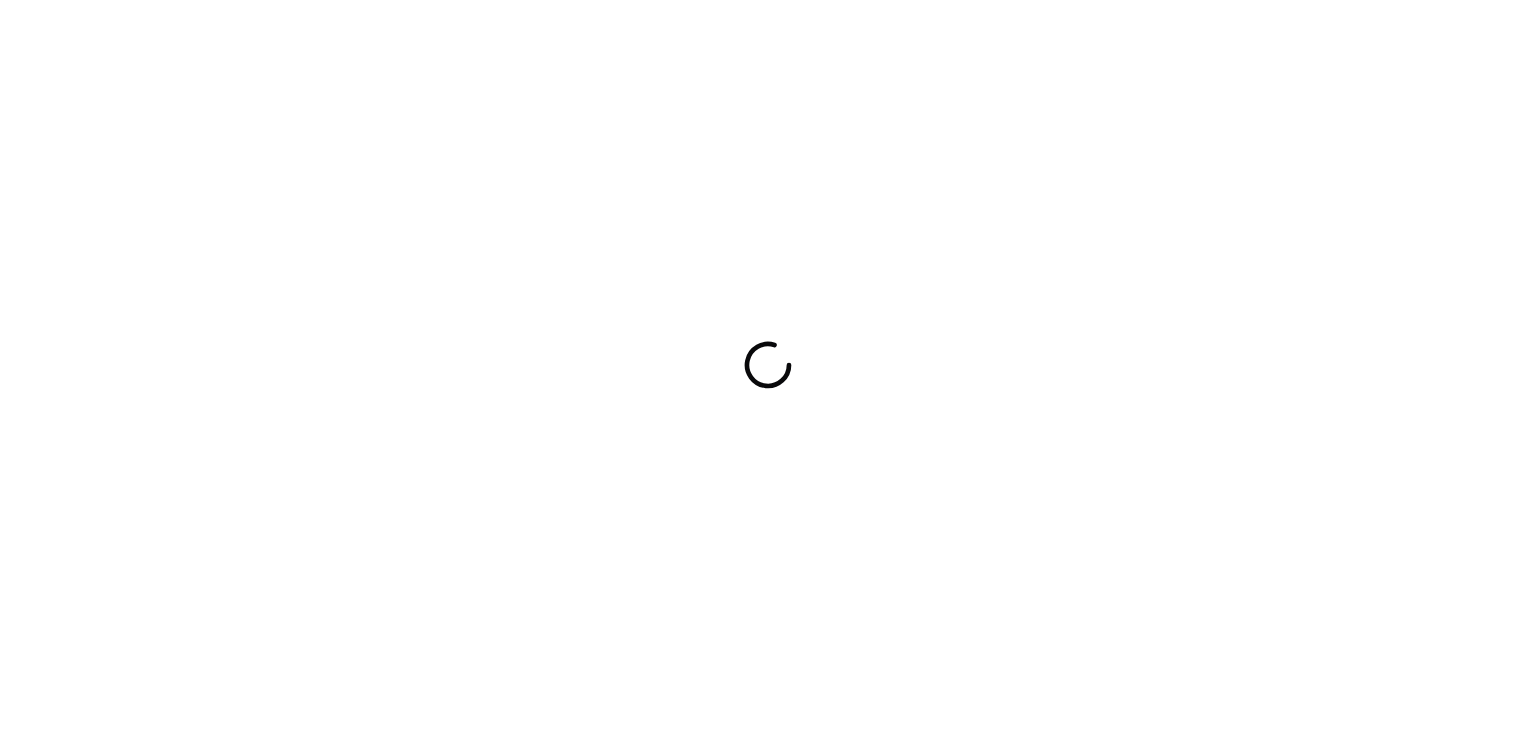 scroll, scrollTop: 0, scrollLeft: 0, axis: both 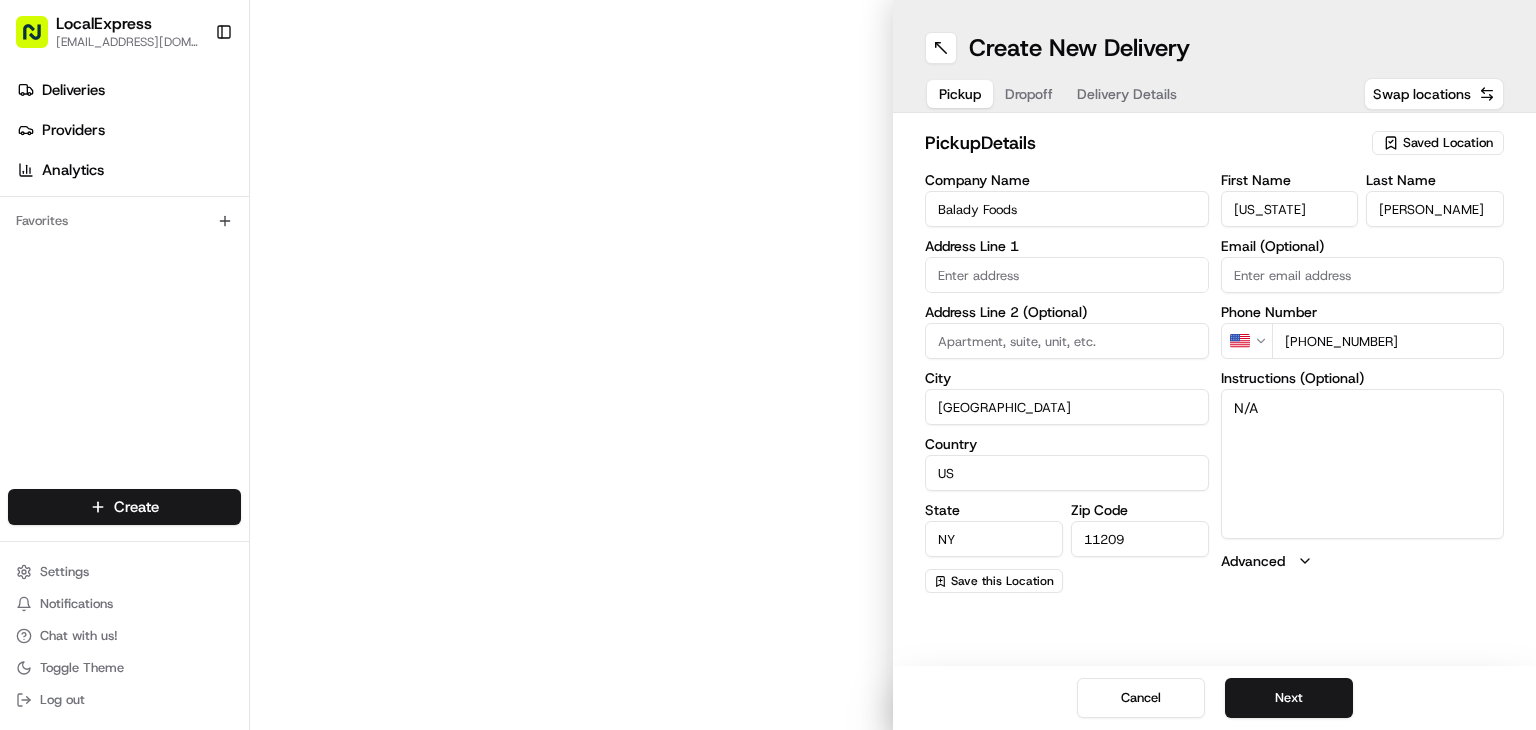 type on "[STREET_ADDRESS]" 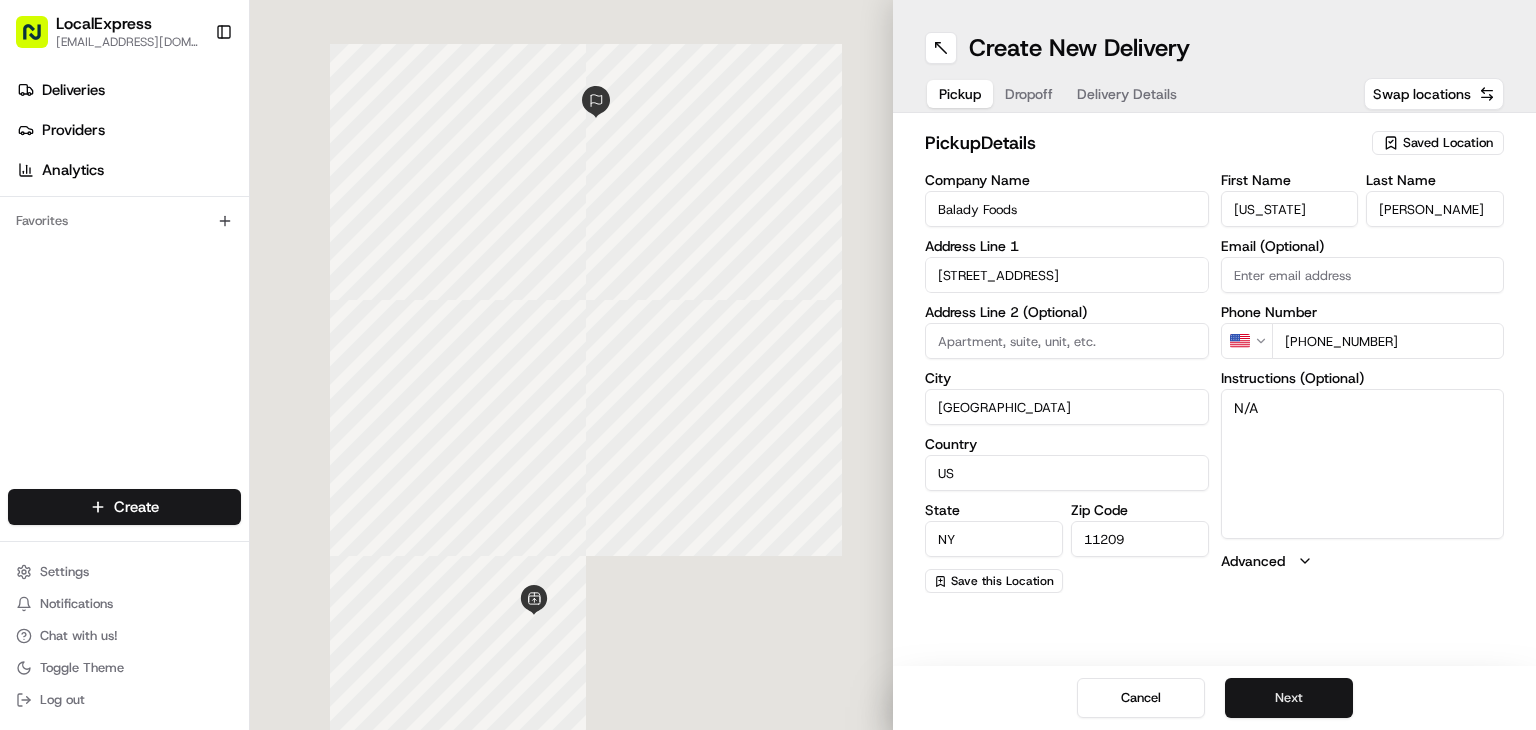 scroll, scrollTop: 0, scrollLeft: 0, axis: both 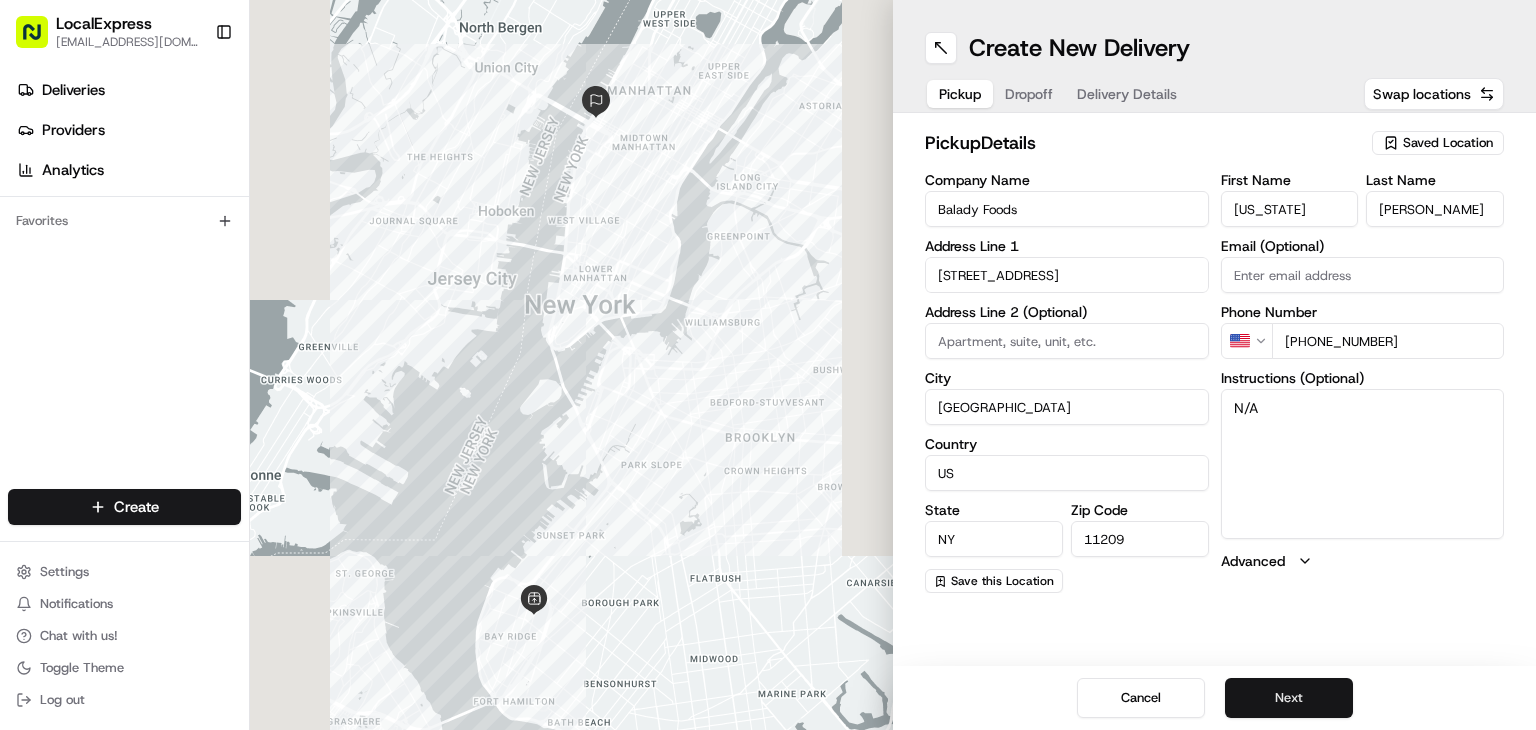 click on "Next" at bounding box center (1289, 698) 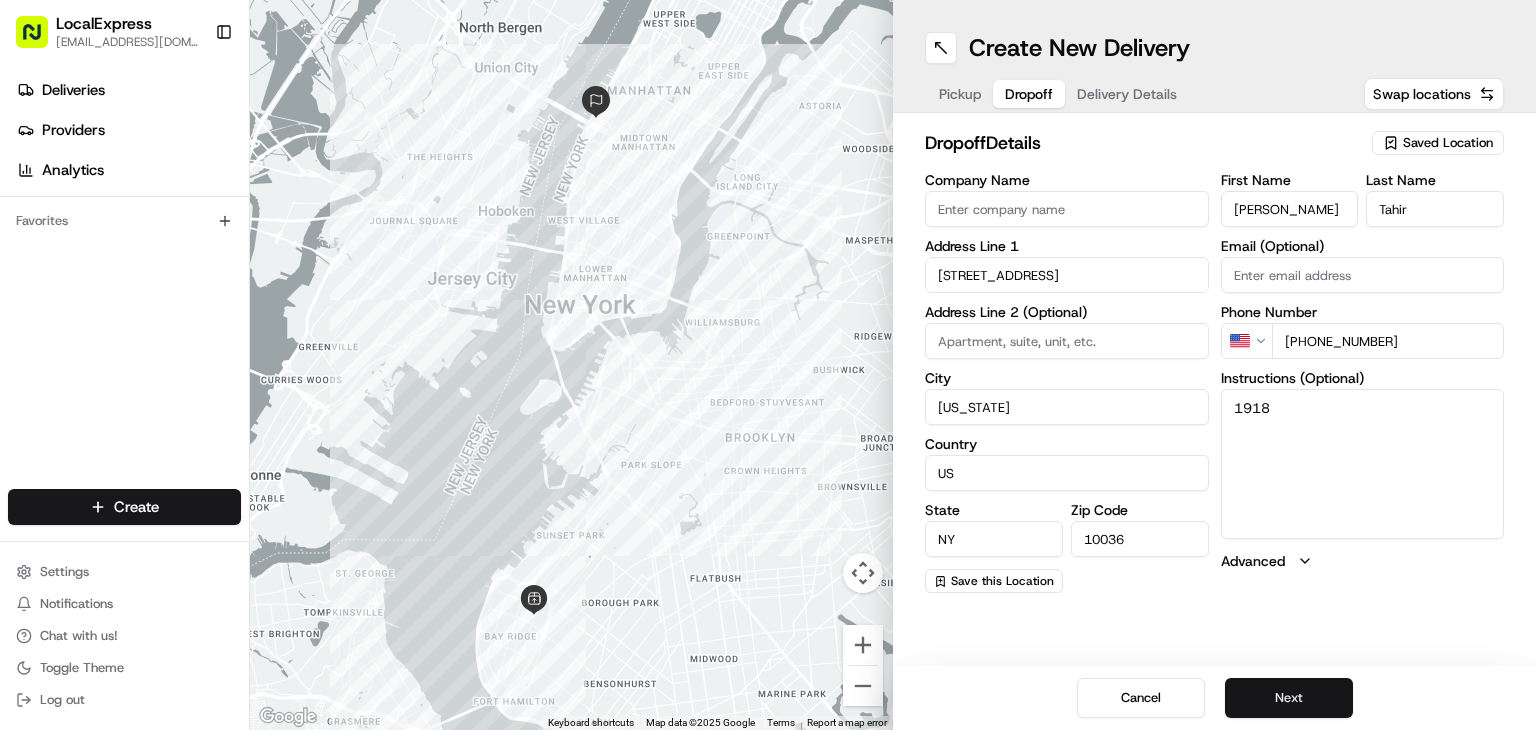 click on "Next" at bounding box center (1289, 698) 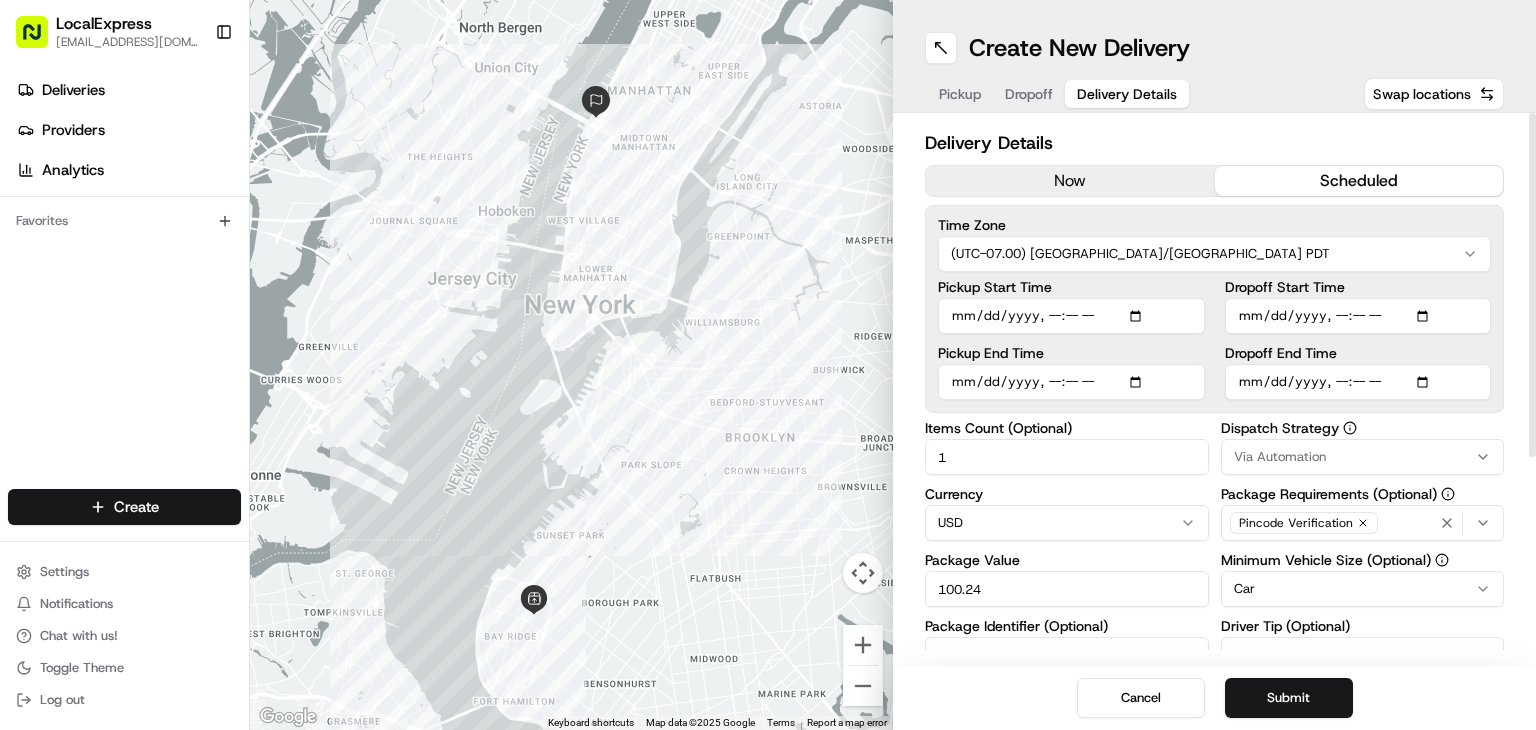 click on "now" at bounding box center (1070, 181) 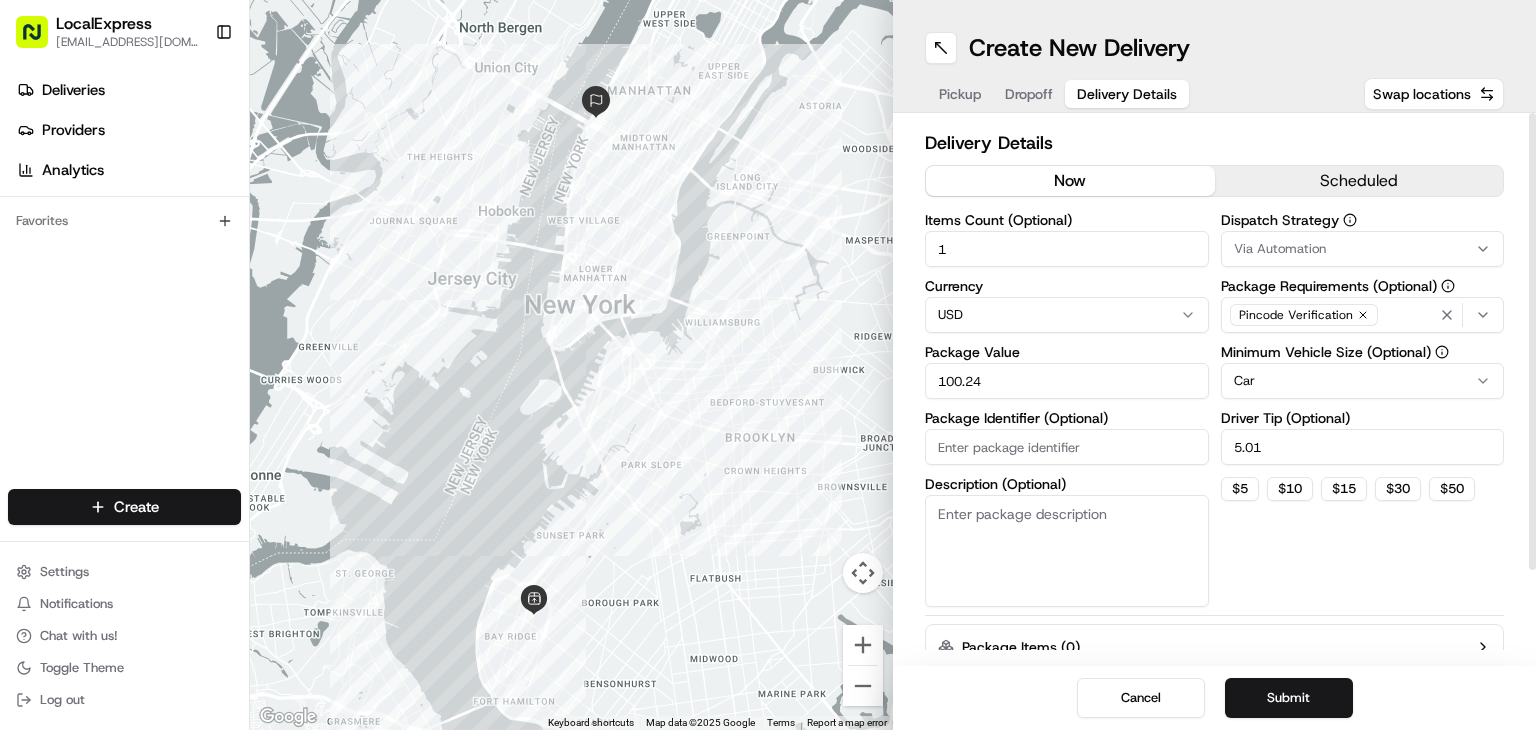 click on "scheduled" at bounding box center [1359, 181] 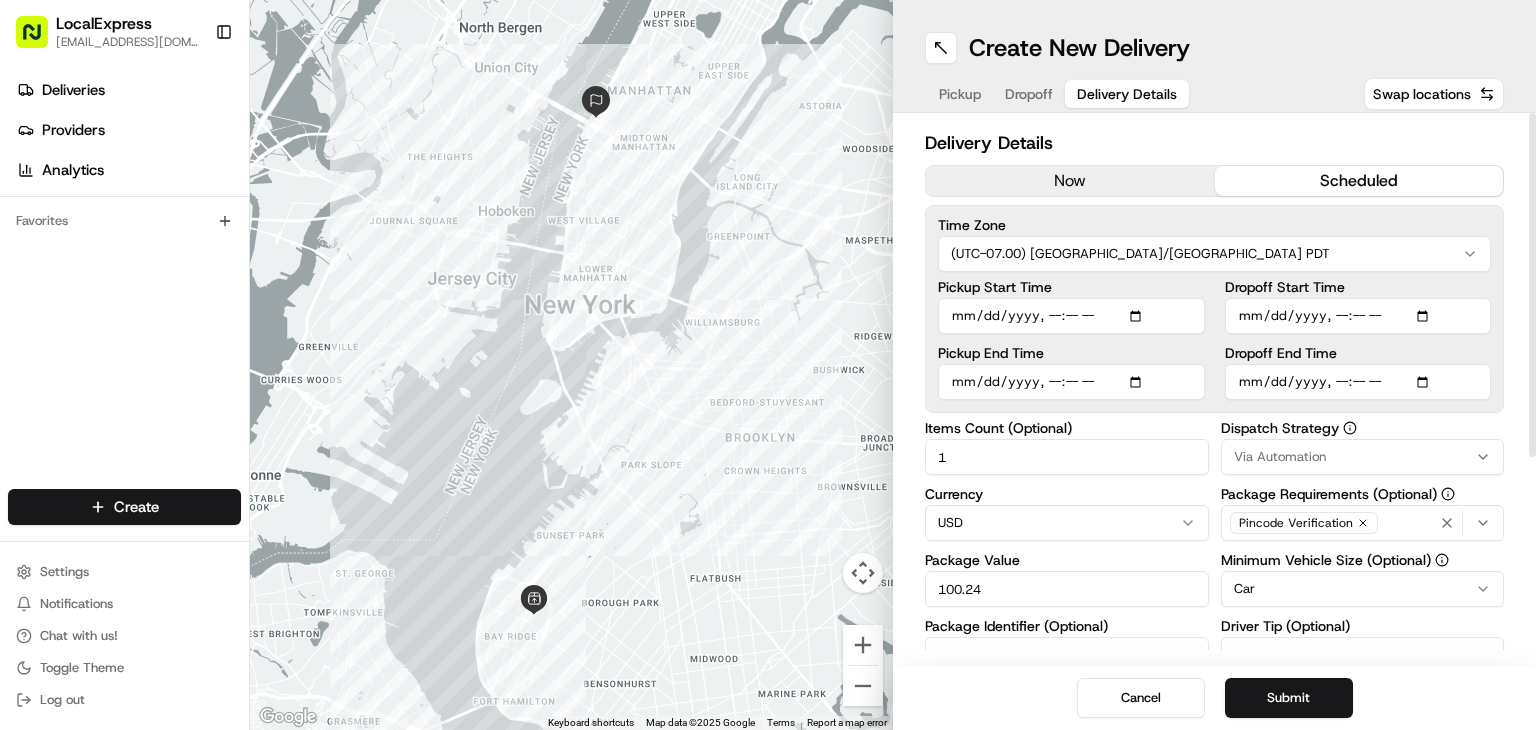 click on "Pickup Start Time" at bounding box center (1071, 316) 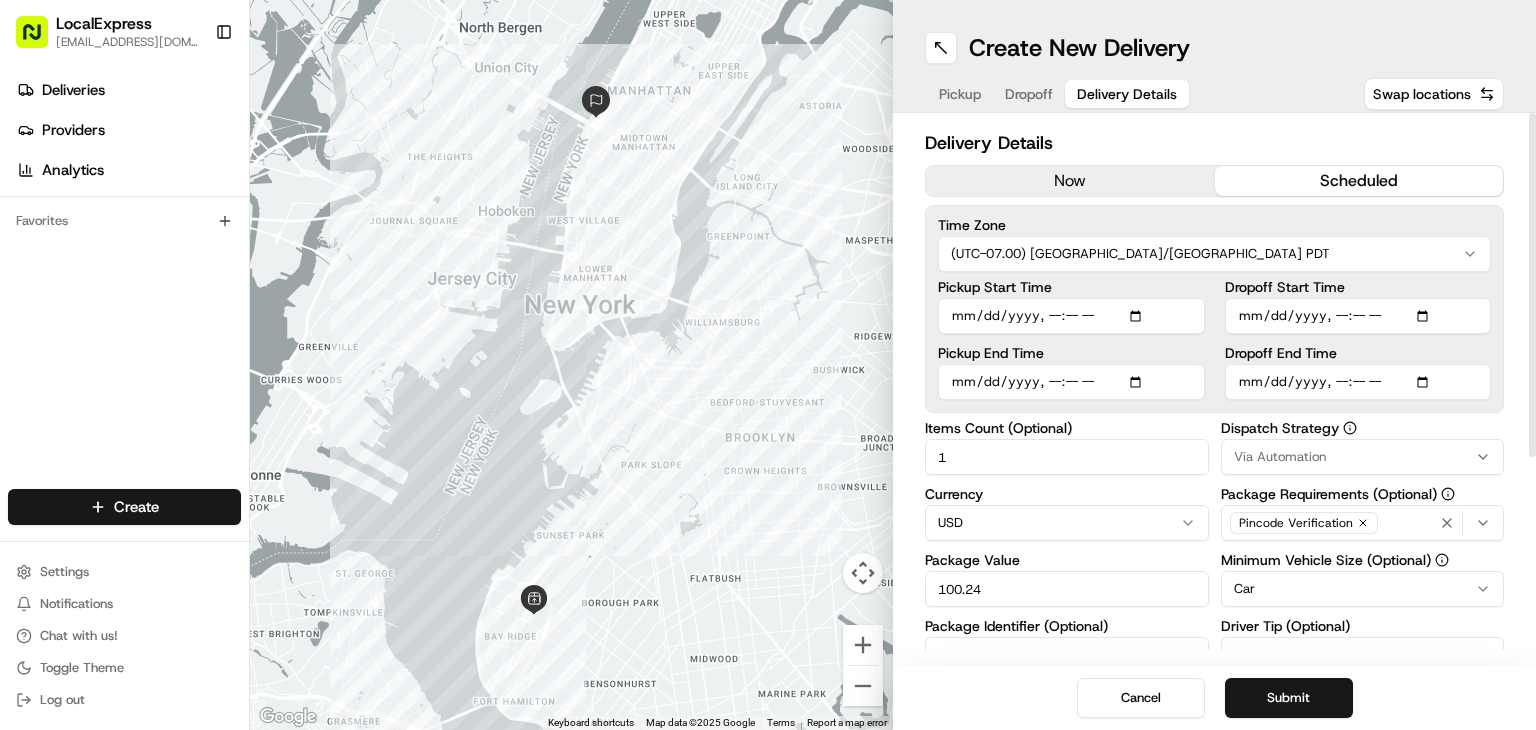 type 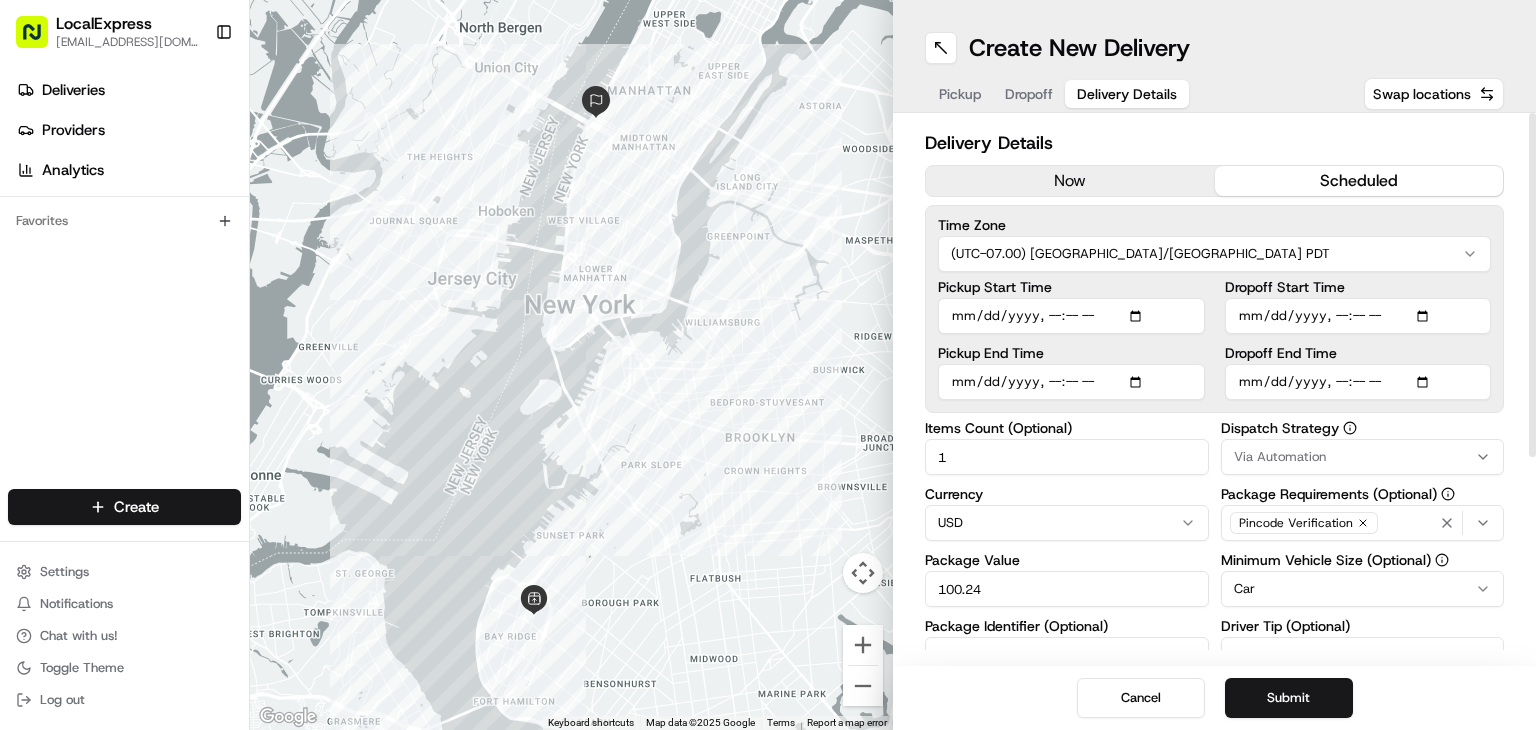 click on "Pickup Start Time" at bounding box center (1071, 316) 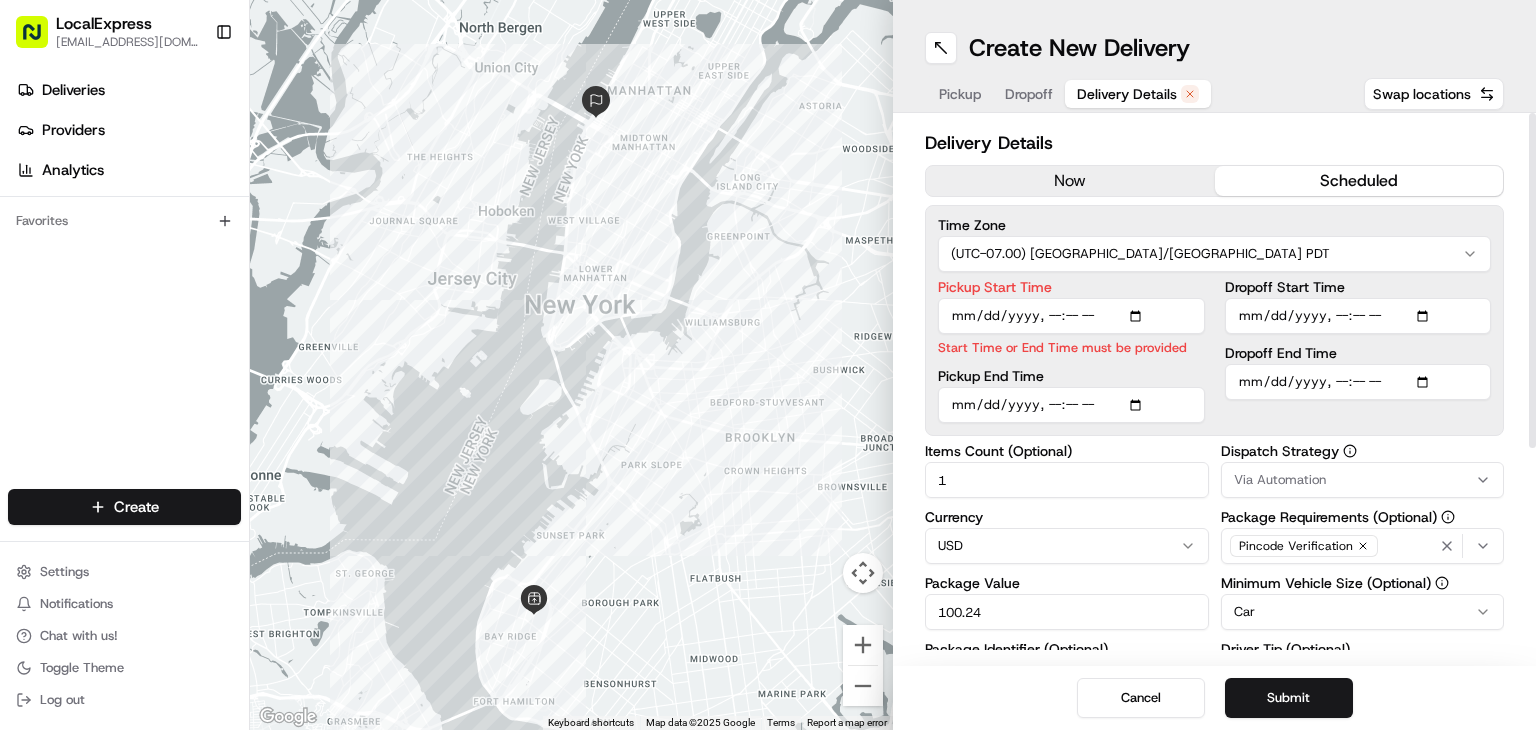 click on "Dropoff Start Time" at bounding box center [1358, 316] 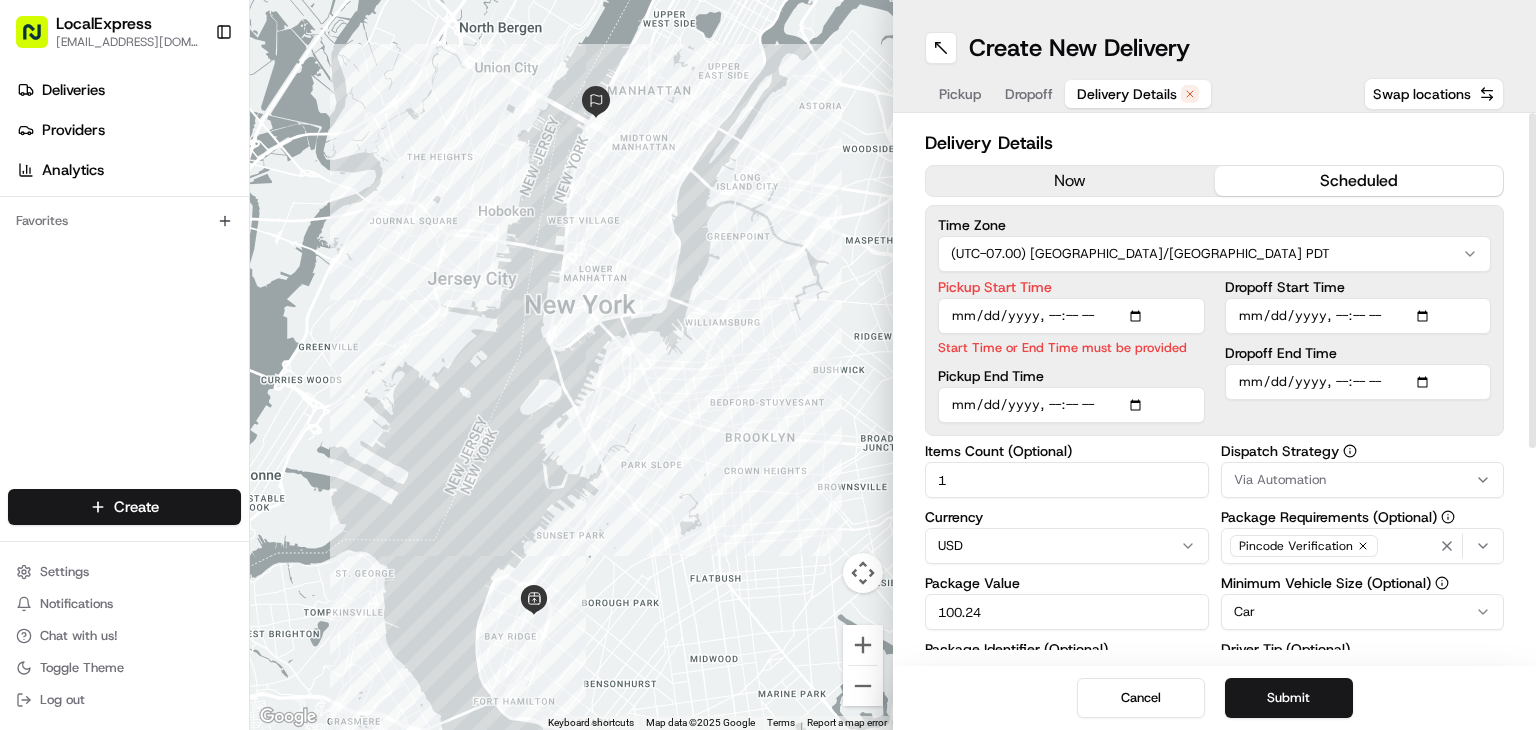 type 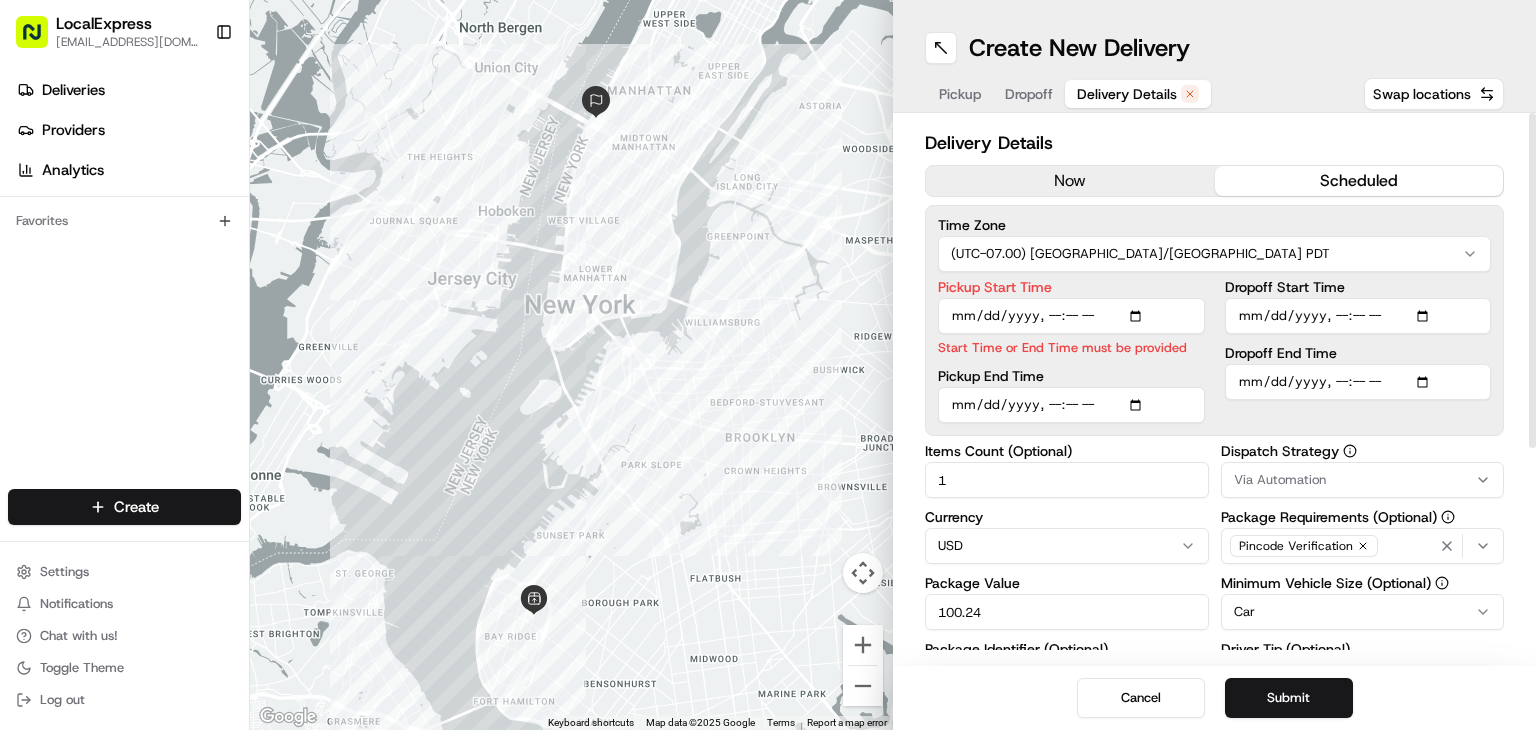 click on "Pickup End Time" at bounding box center [1071, 405] 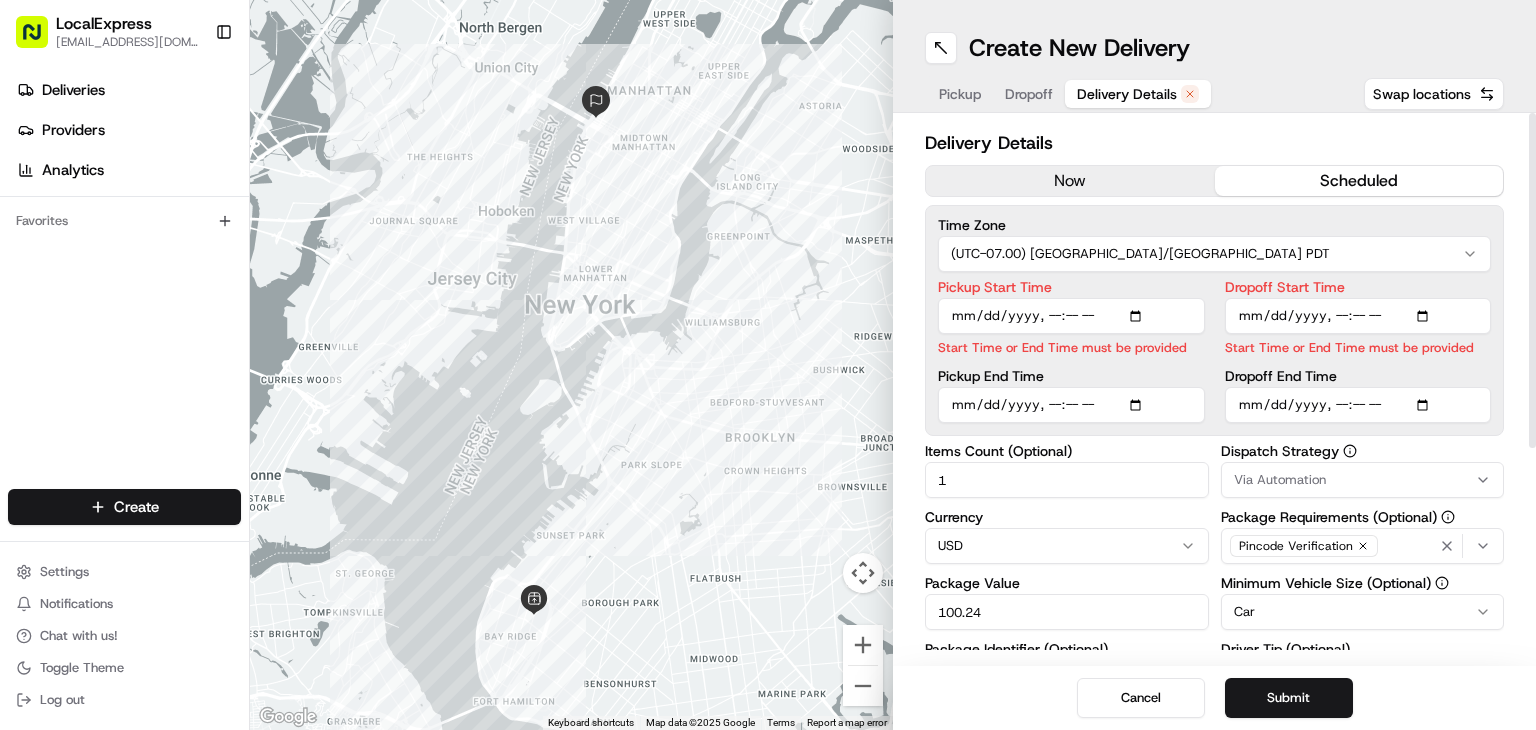 type 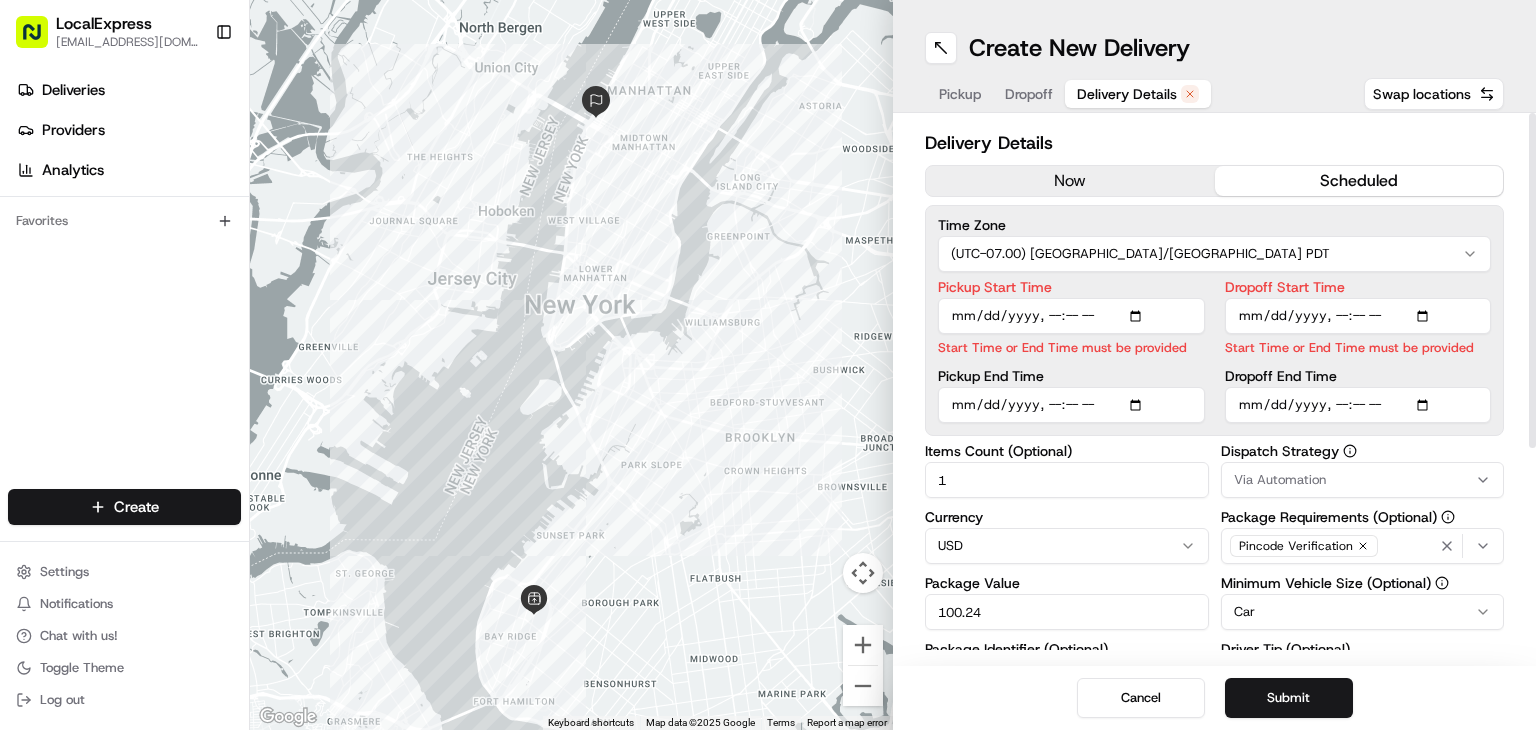 click on "Pickup End Time" at bounding box center [1071, 405] 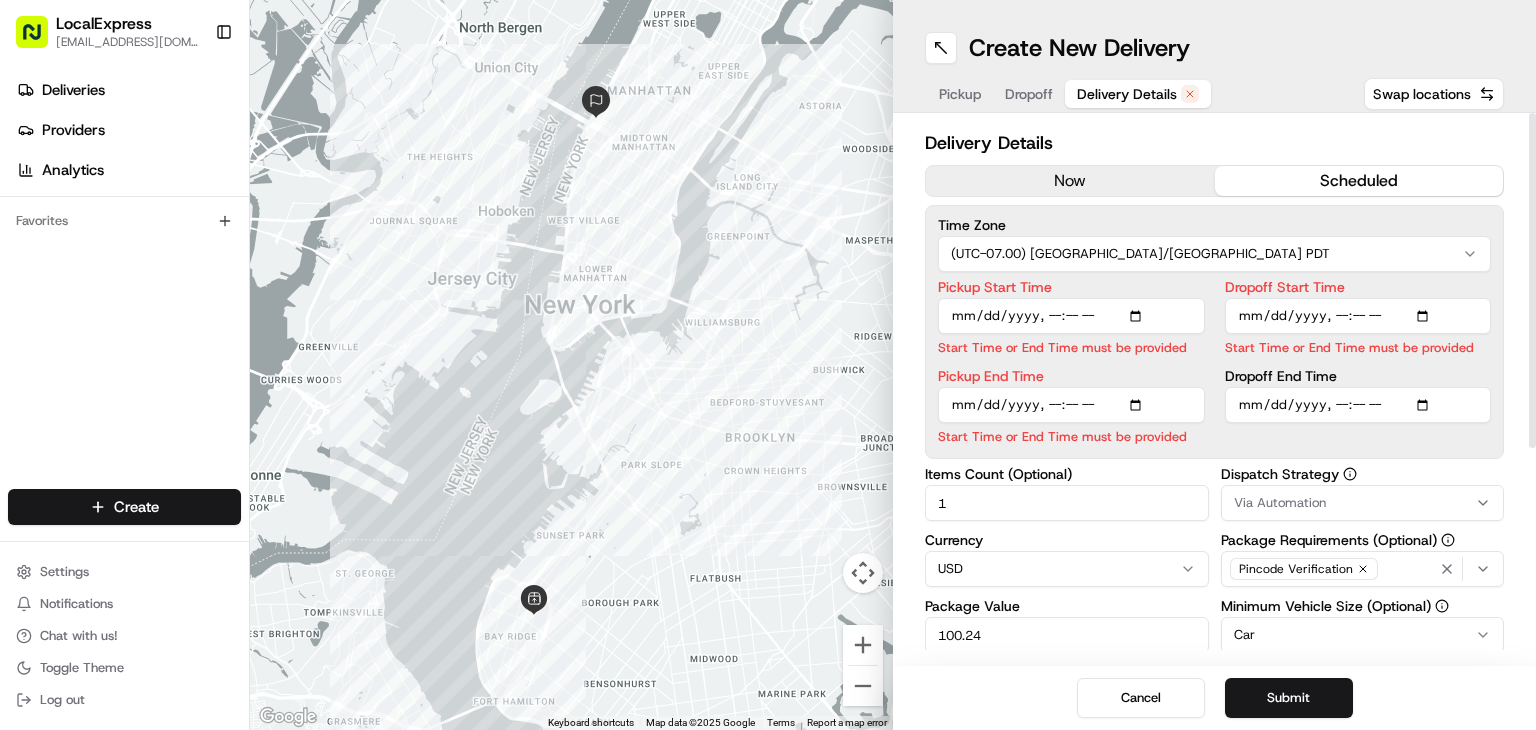click on "Dropoff End Time" at bounding box center (1358, 405) 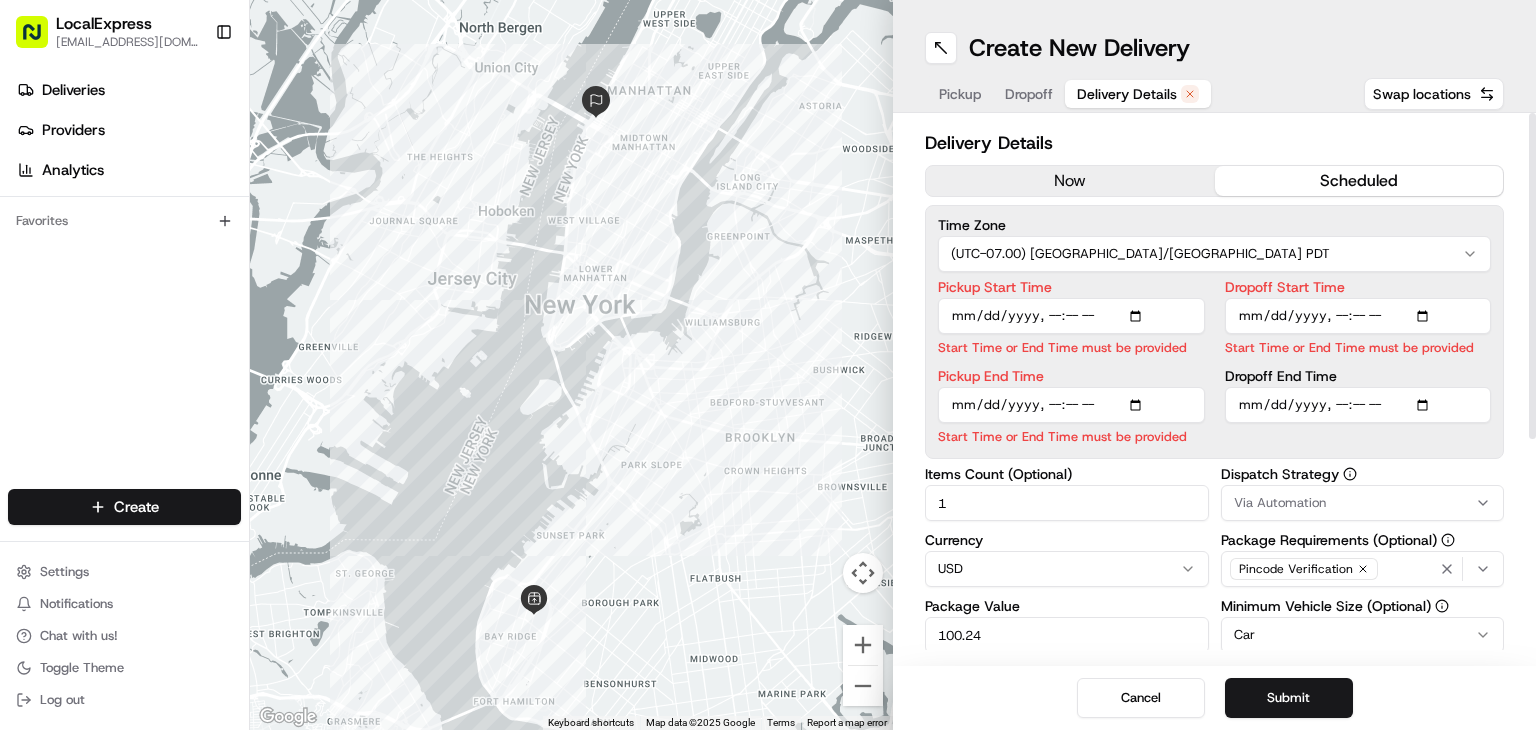 type 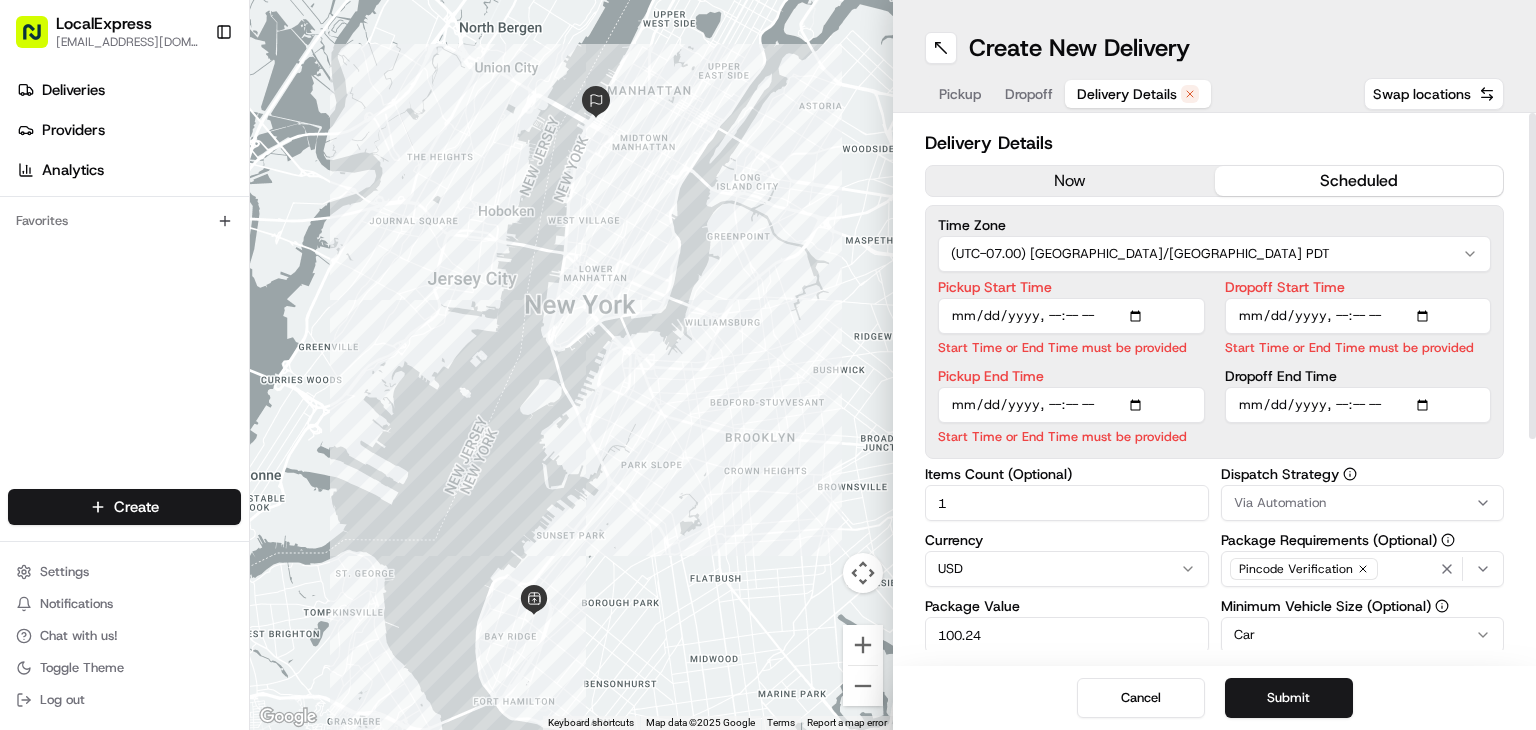click on "now" at bounding box center (1070, 181) 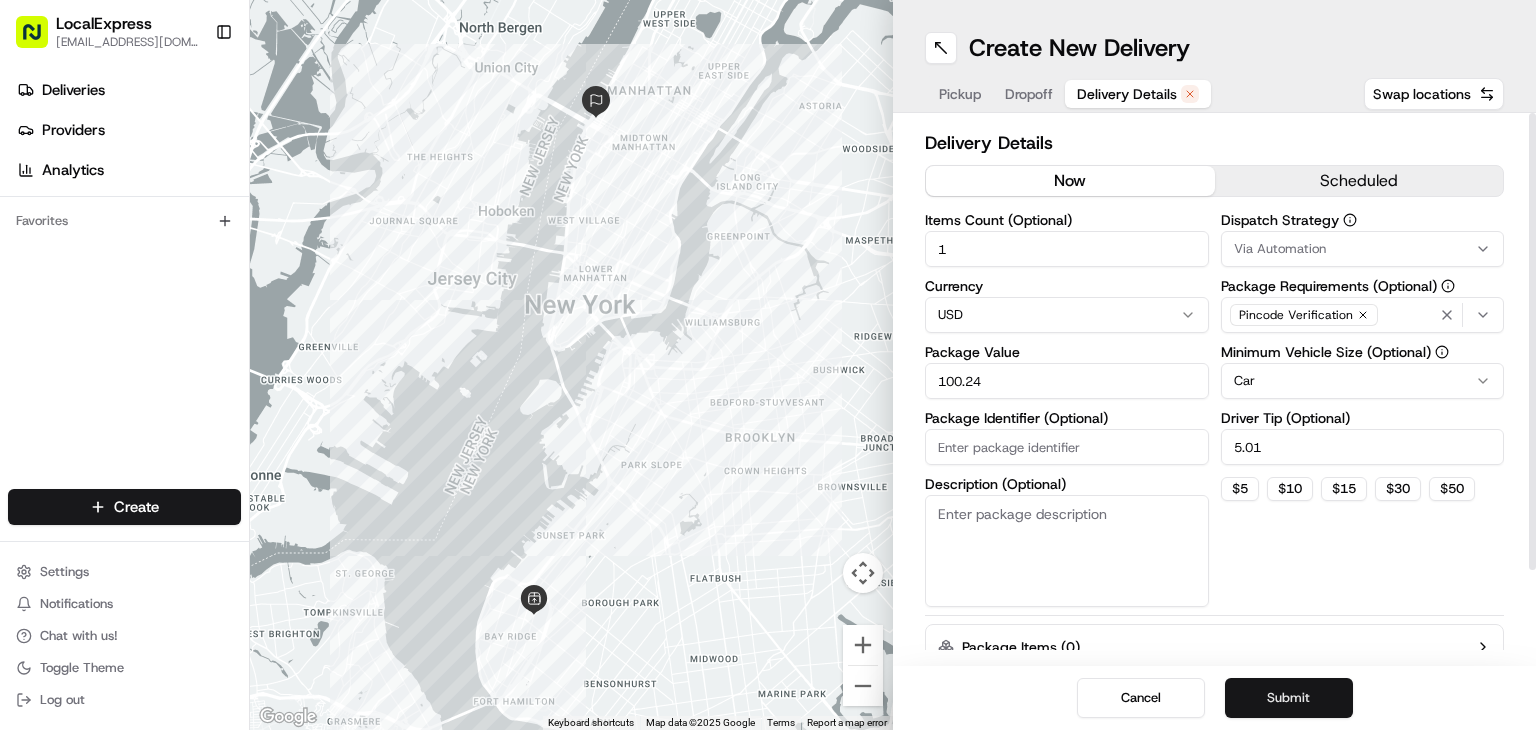 click on "Submit" at bounding box center [1289, 698] 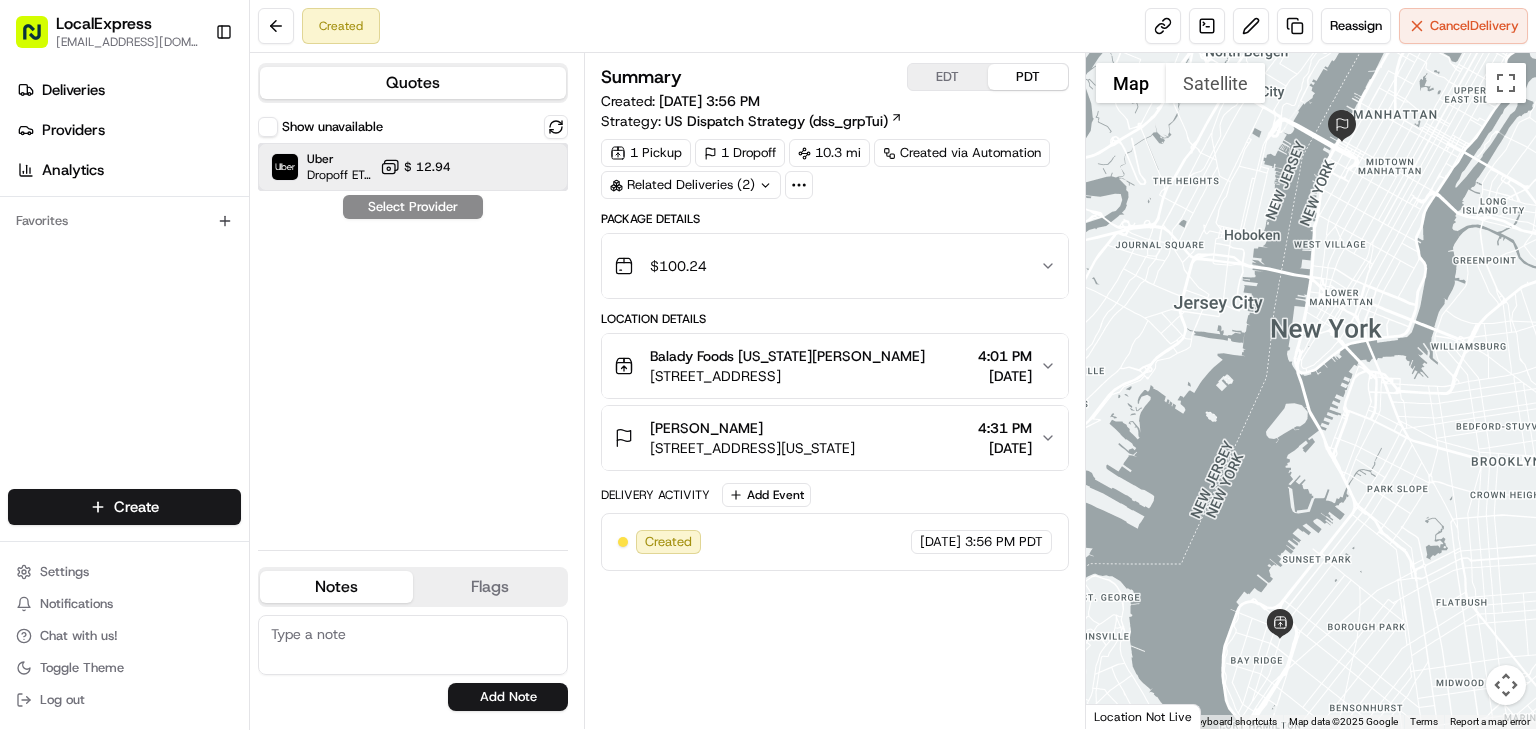 click on "Uber Dropoff ETA   1 hour $   12.94" at bounding box center (413, 167) 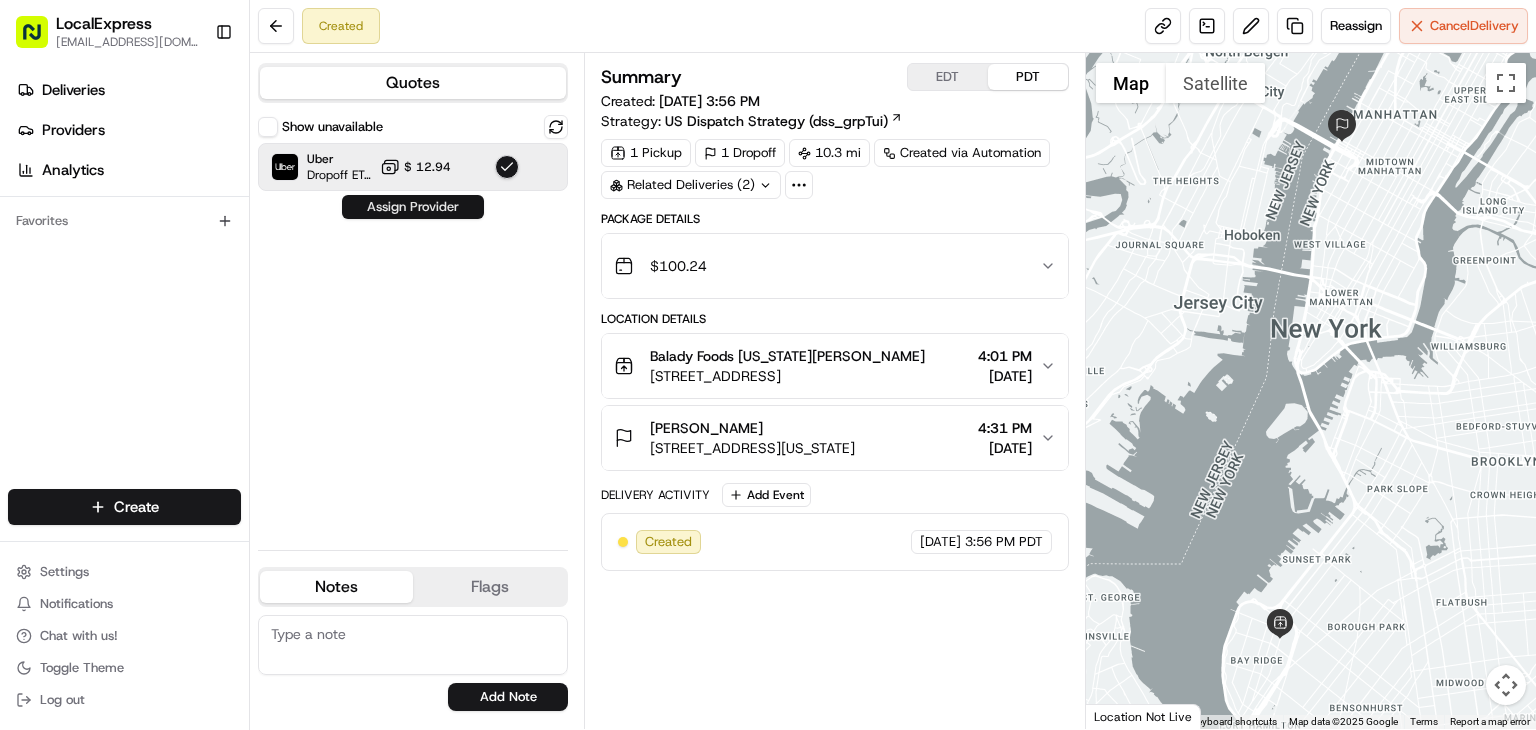 click on "Assign Provider" at bounding box center (413, 207) 